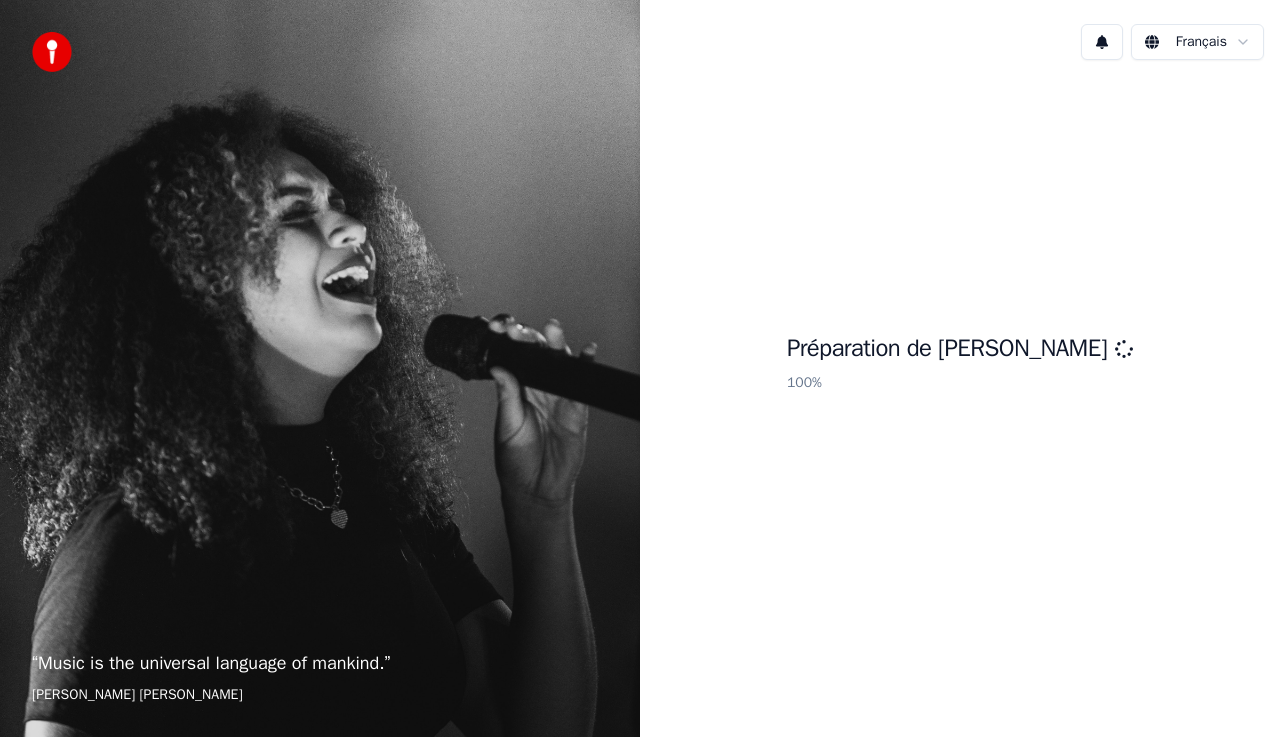 scroll, scrollTop: 0, scrollLeft: 0, axis: both 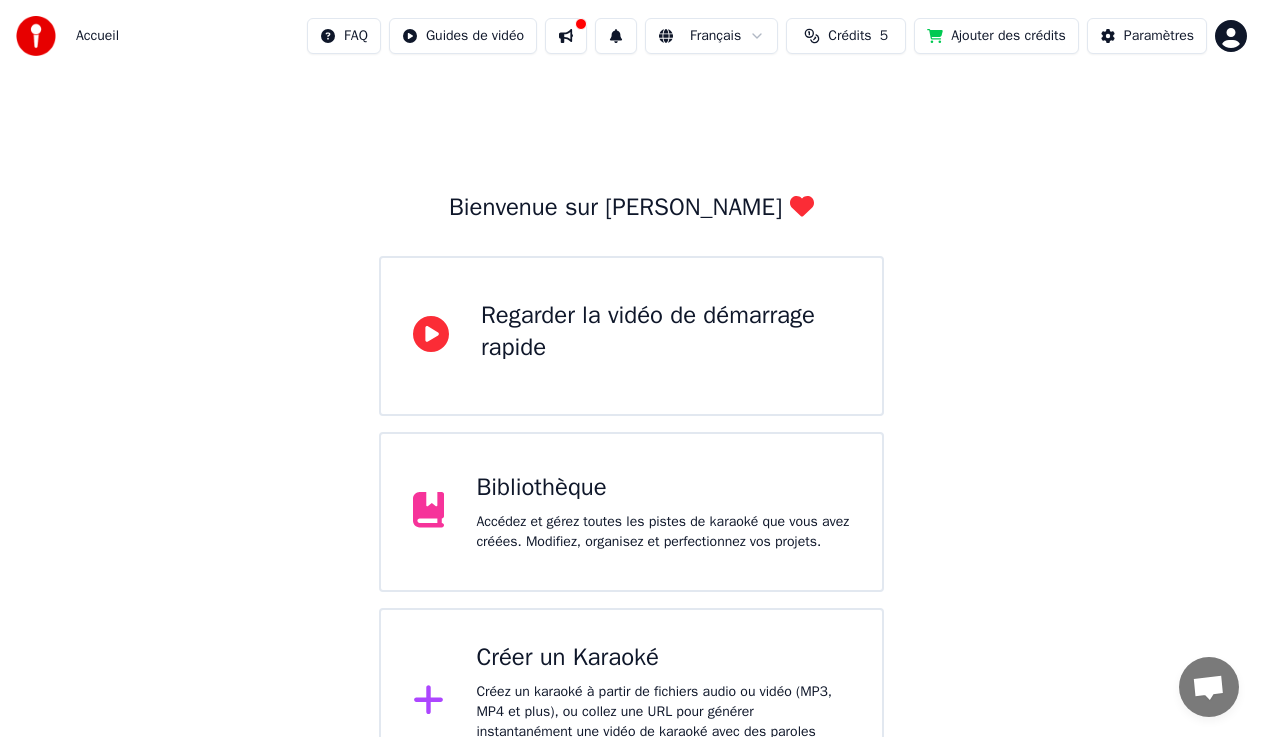 click on "Créer un Karaoké Créez un karaoké à partir de fichiers audio ou vidéo (MP3, MP4 et plus), ou collez une URL pour générer instantanément une vidéo de karaoké avec des paroles synchronisées." at bounding box center [663, 702] 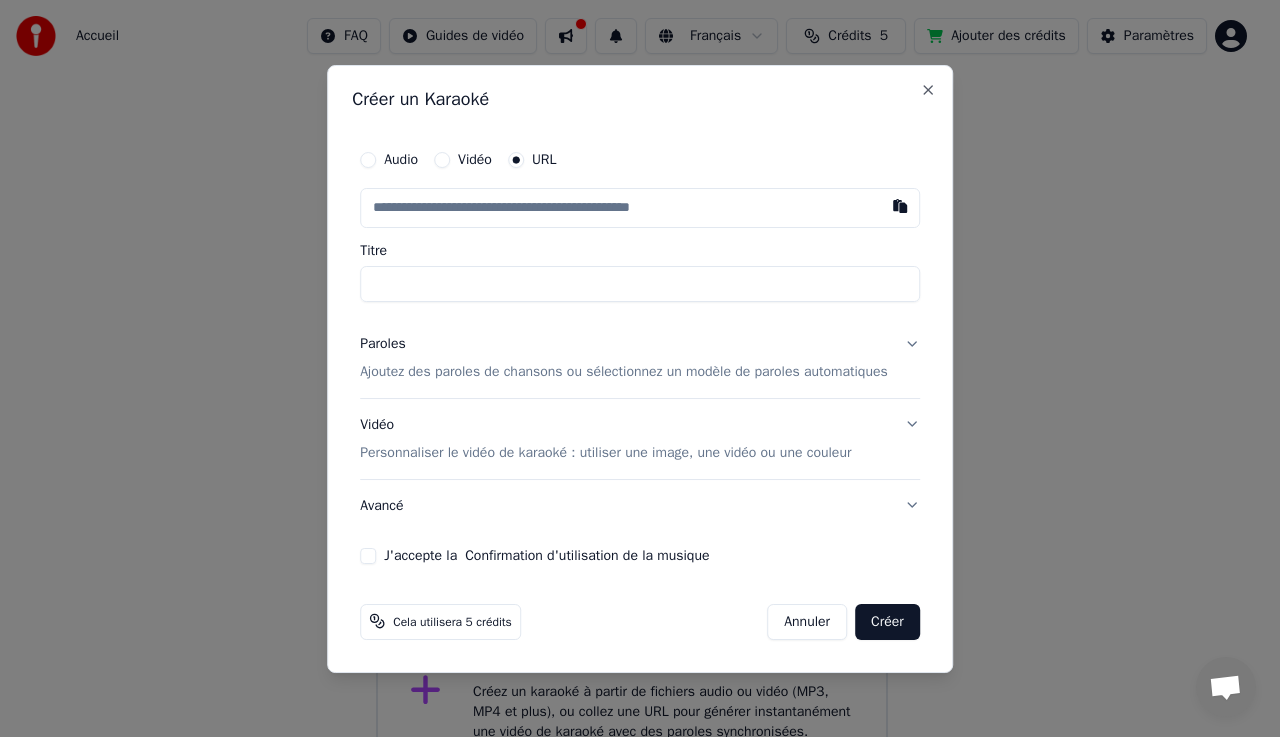 click on "Vidéo" at bounding box center [442, 160] 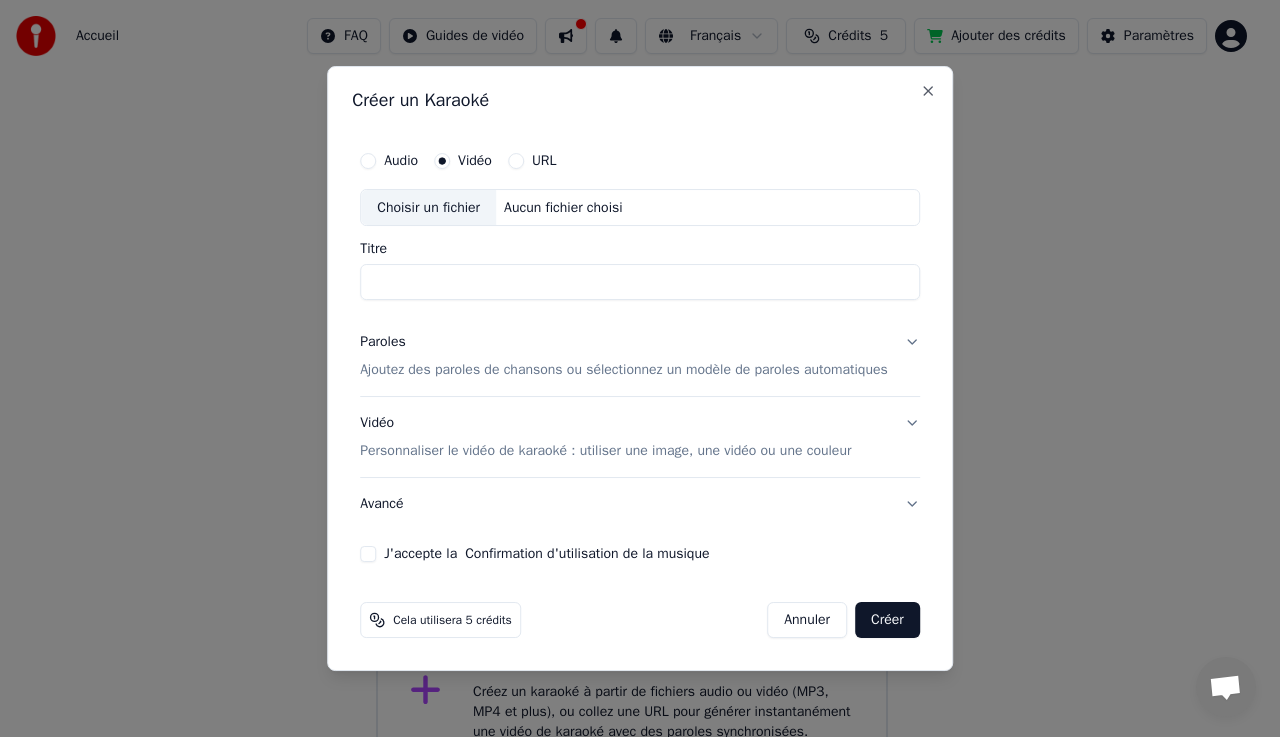 click on "Choisir un fichier" at bounding box center (428, 208) 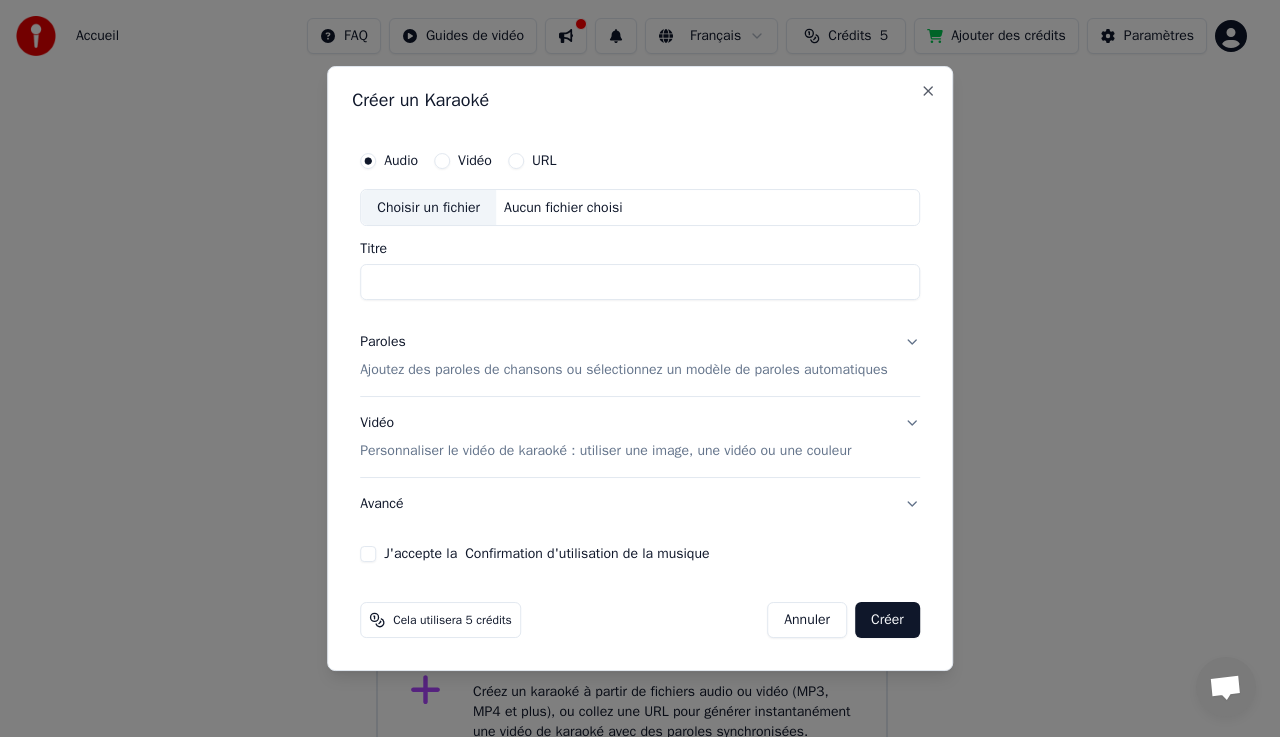 click on "Choisir un fichier" at bounding box center (428, 208) 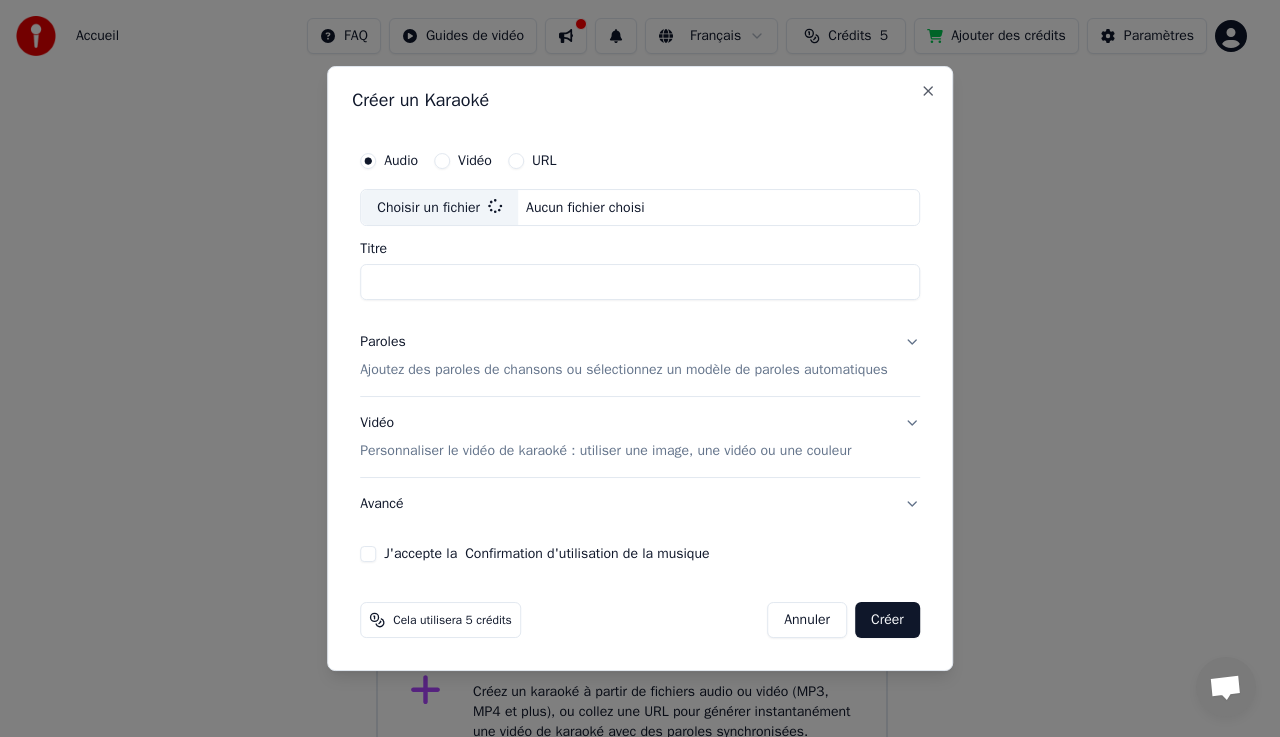 type on "**********" 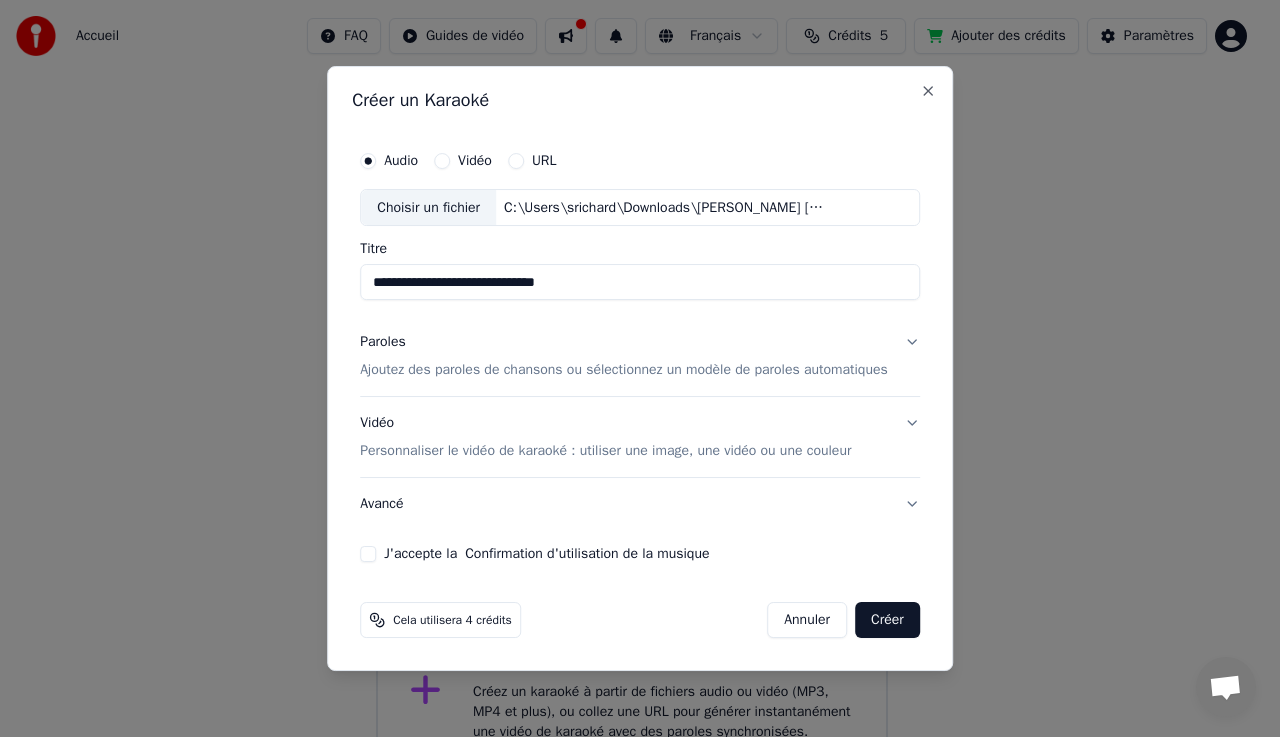 click on "Paroles Ajoutez des paroles de chansons ou sélectionnez un modèle de paroles automatiques" at bounding box center [640, 357] 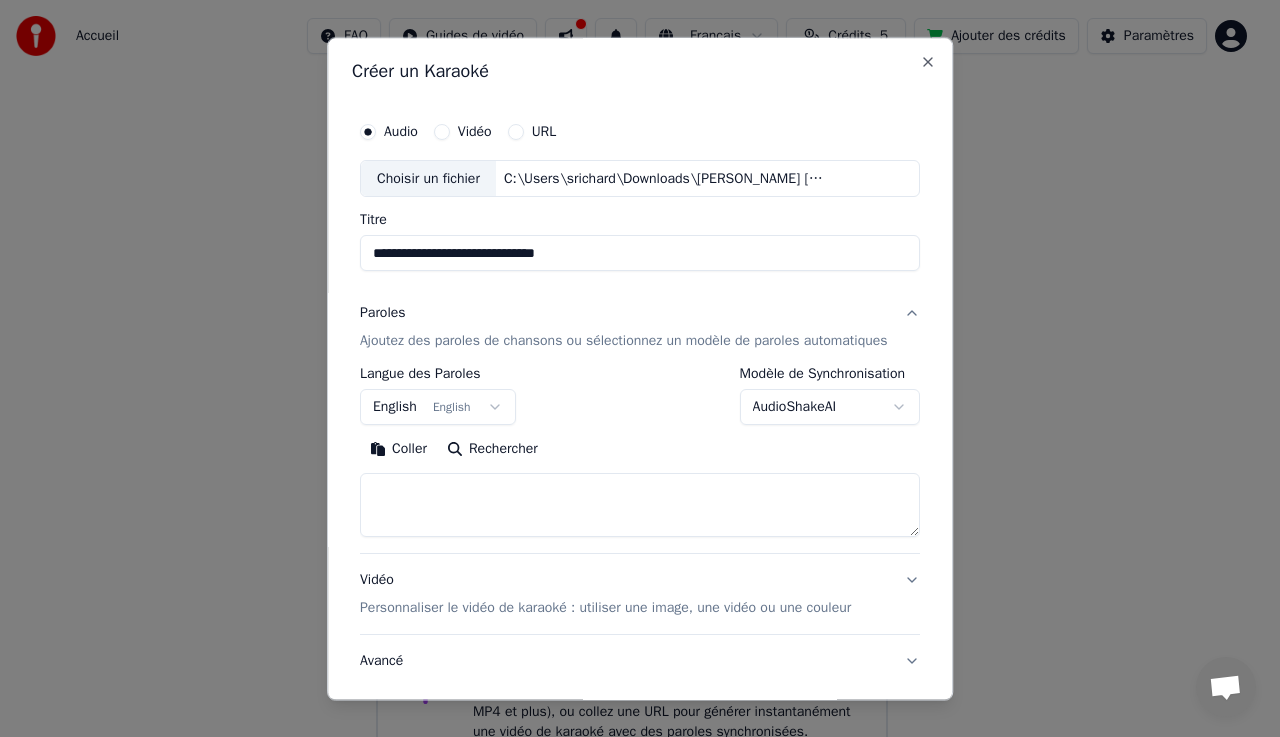 click on "English English" at bounding box center (438, 408) 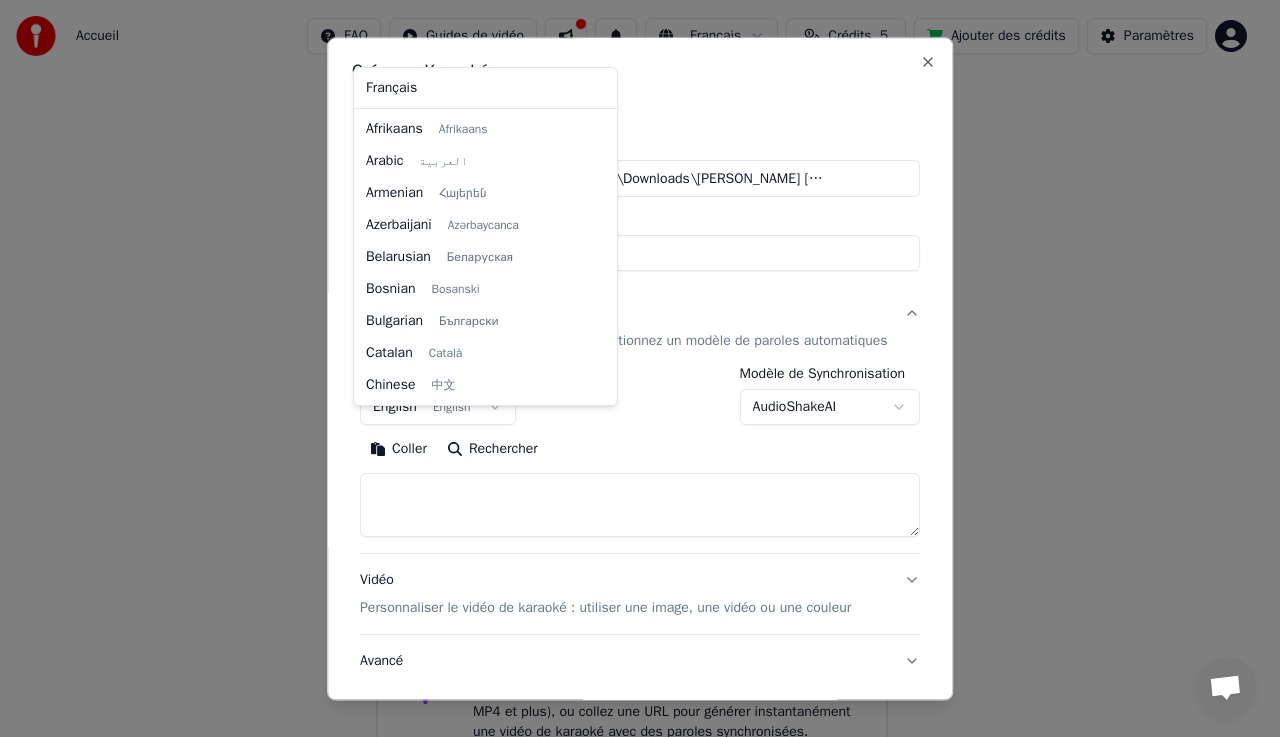 scroll, scrollTop: 160, scrollLeft: 0, axis: vertical 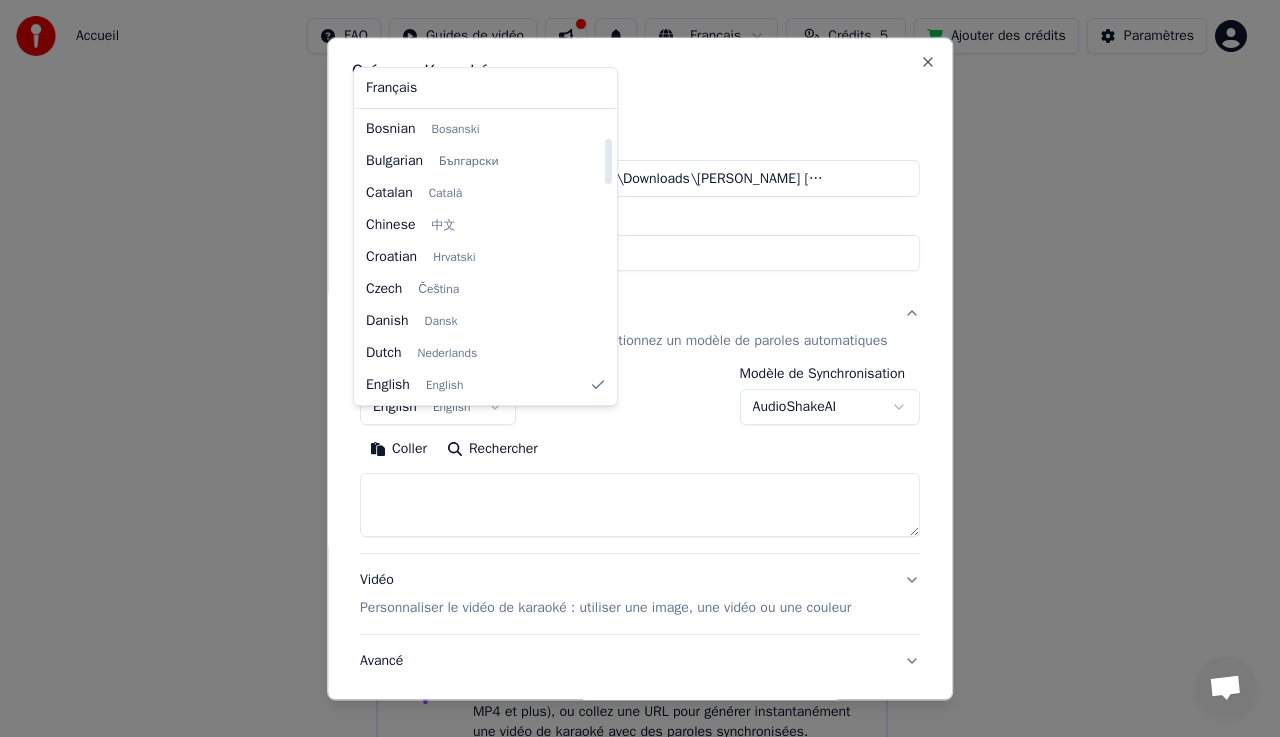 select on "**" 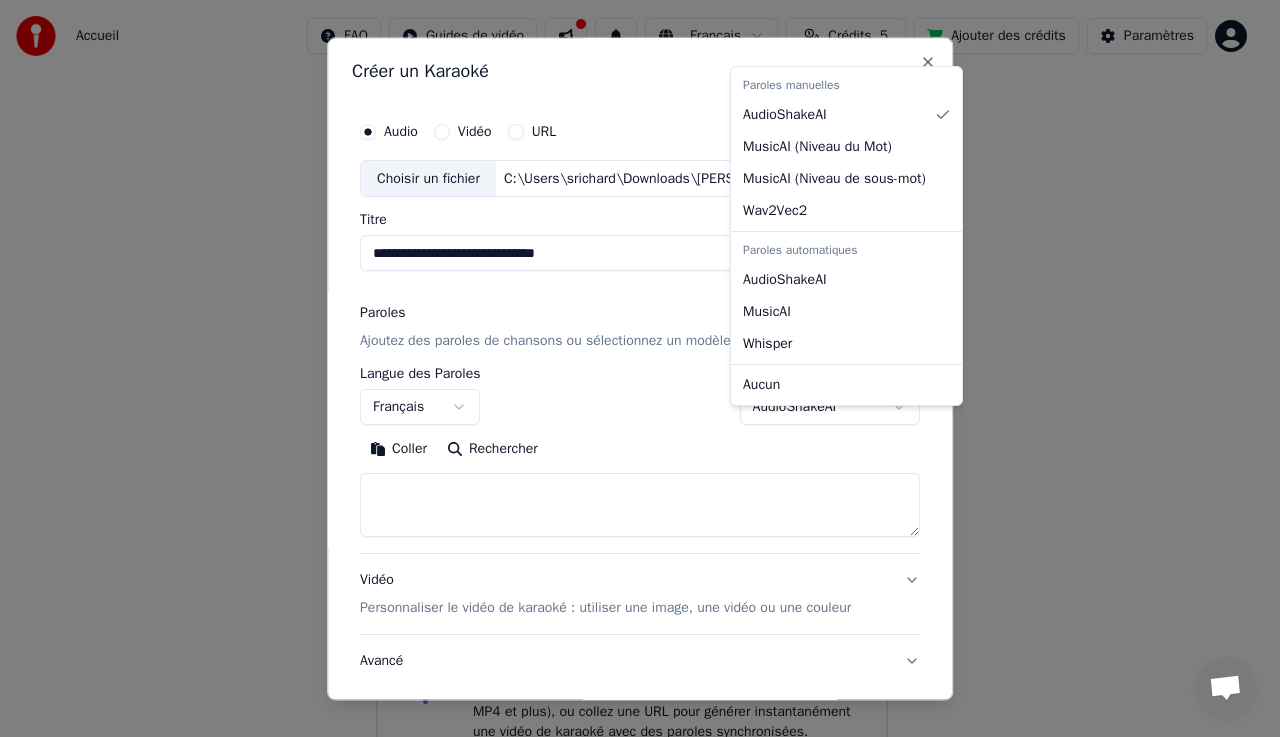click on "**********" at bounding box center (631, 388) 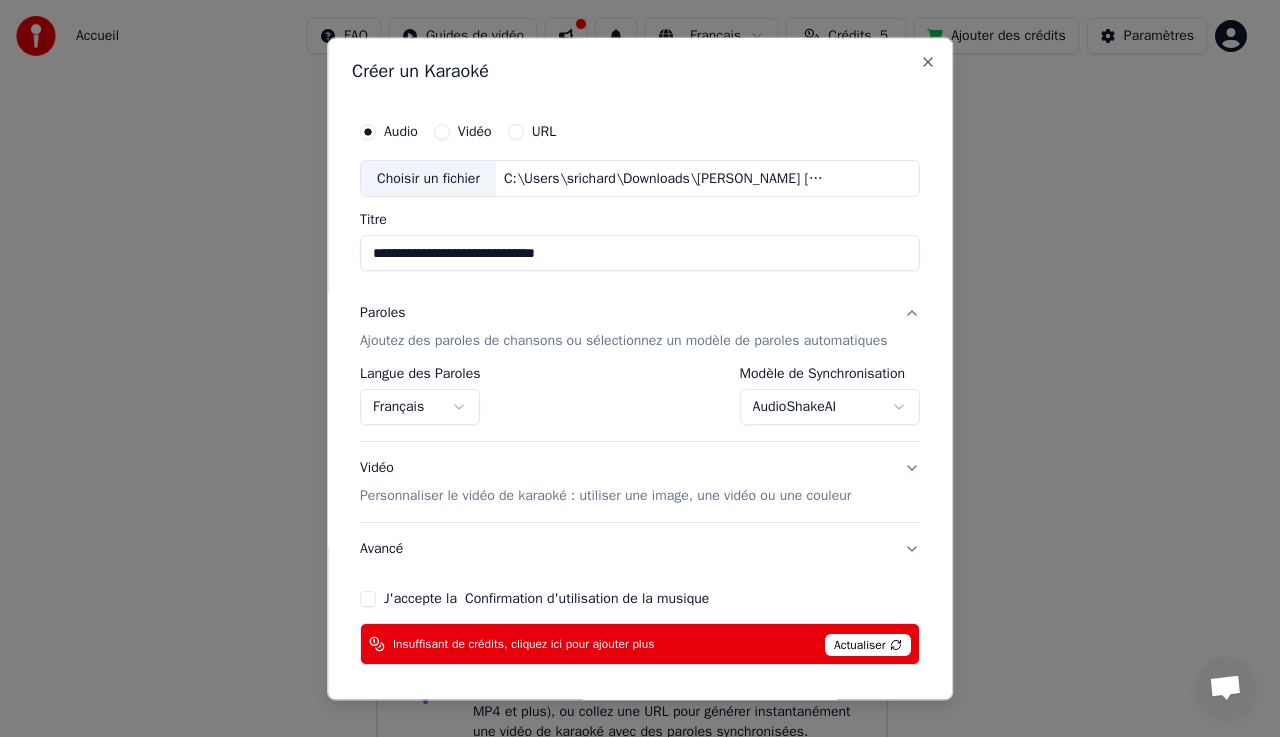 click on "Actualiser" at bounding box center [868, 646] 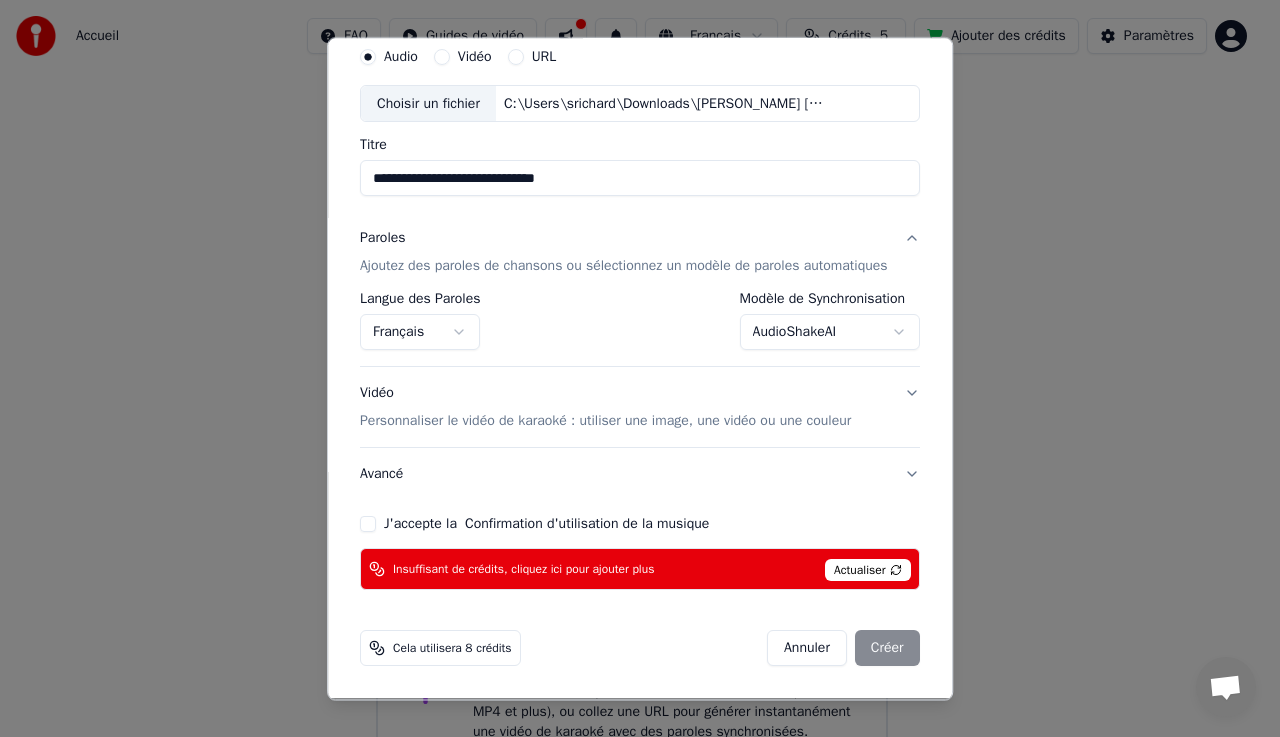 scroll, scrollTop: 94, scrollLeft: 0, axis: vertical 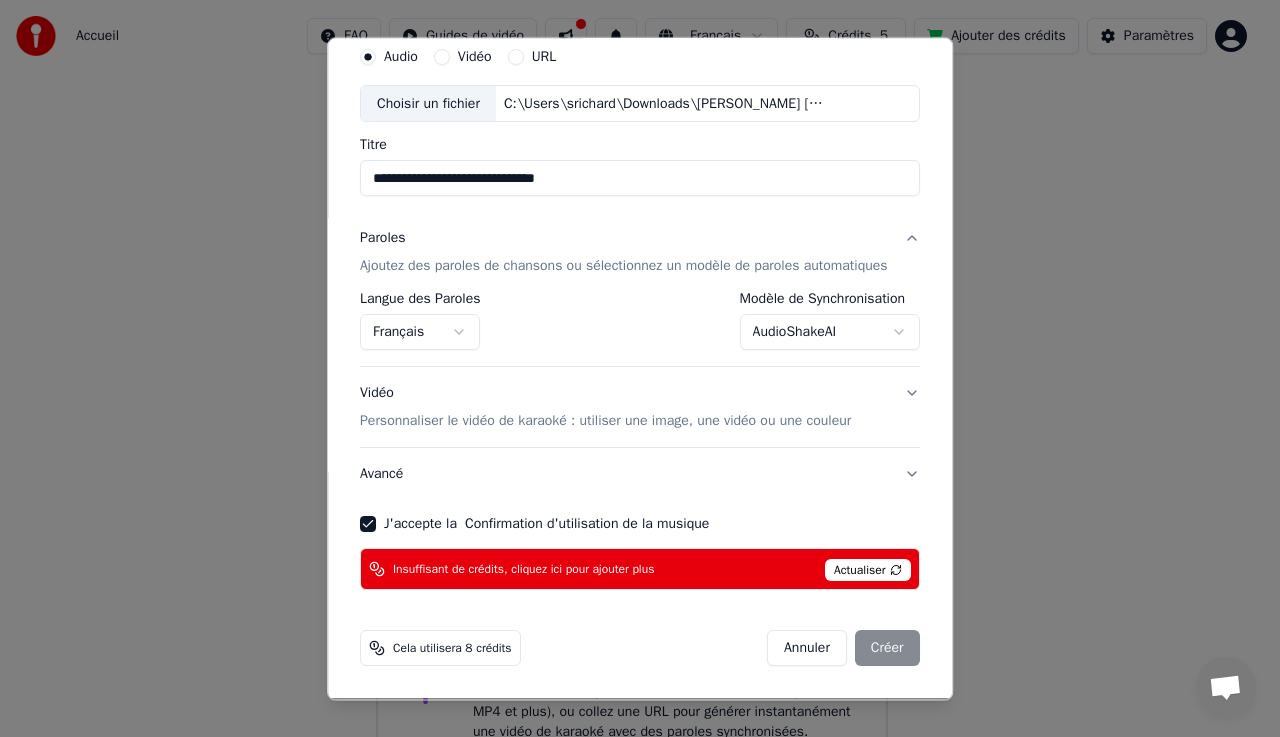 click on "Actualiser" at bounding box center [868, 571] 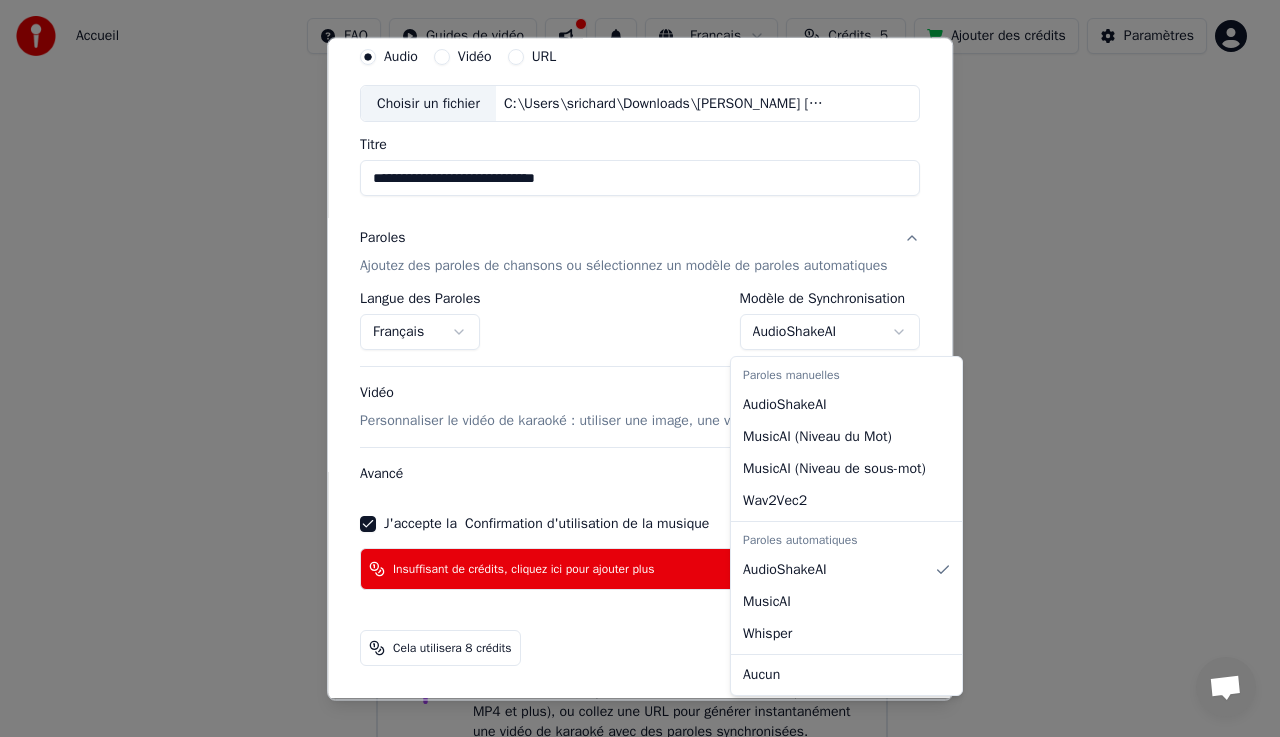 click on "**********" at bounding box center [631, 388] 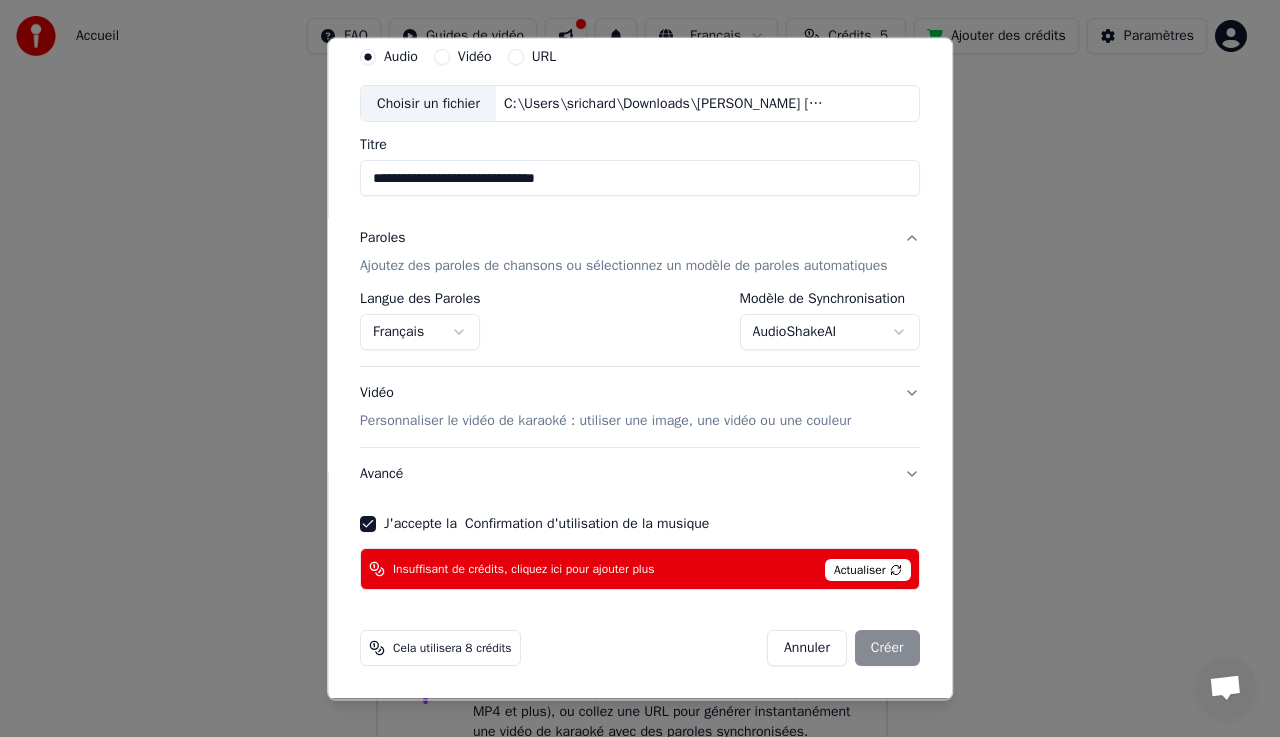 click on "**********" at bounding box center [631, 388] 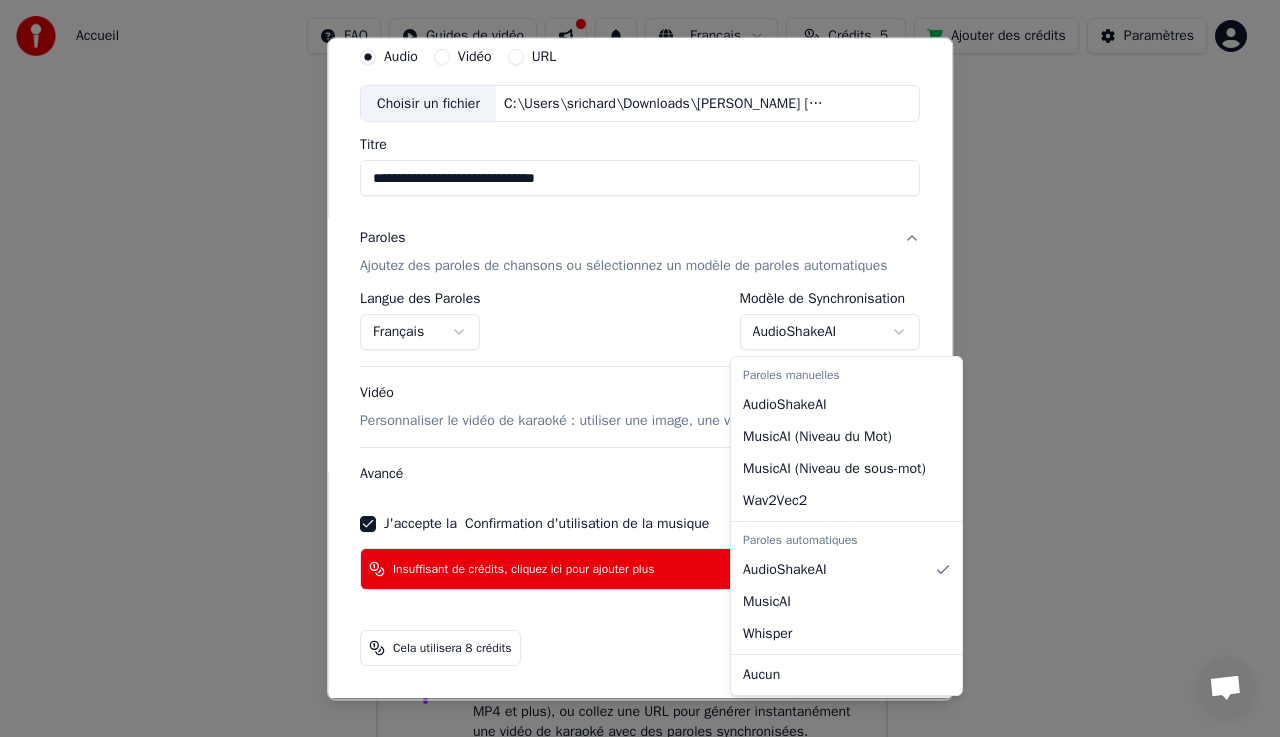 select on "**********" 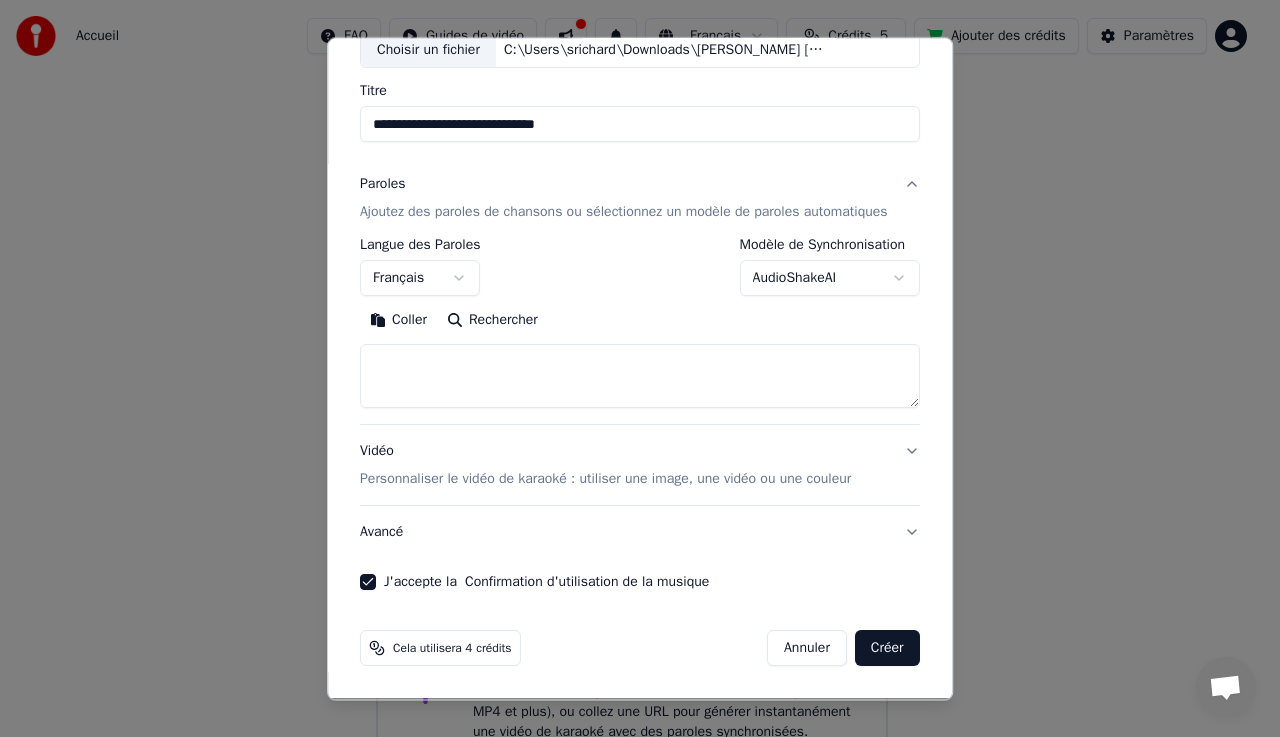 scroll, scrollTop: 148, scrollLeft: 0, axis: vertical 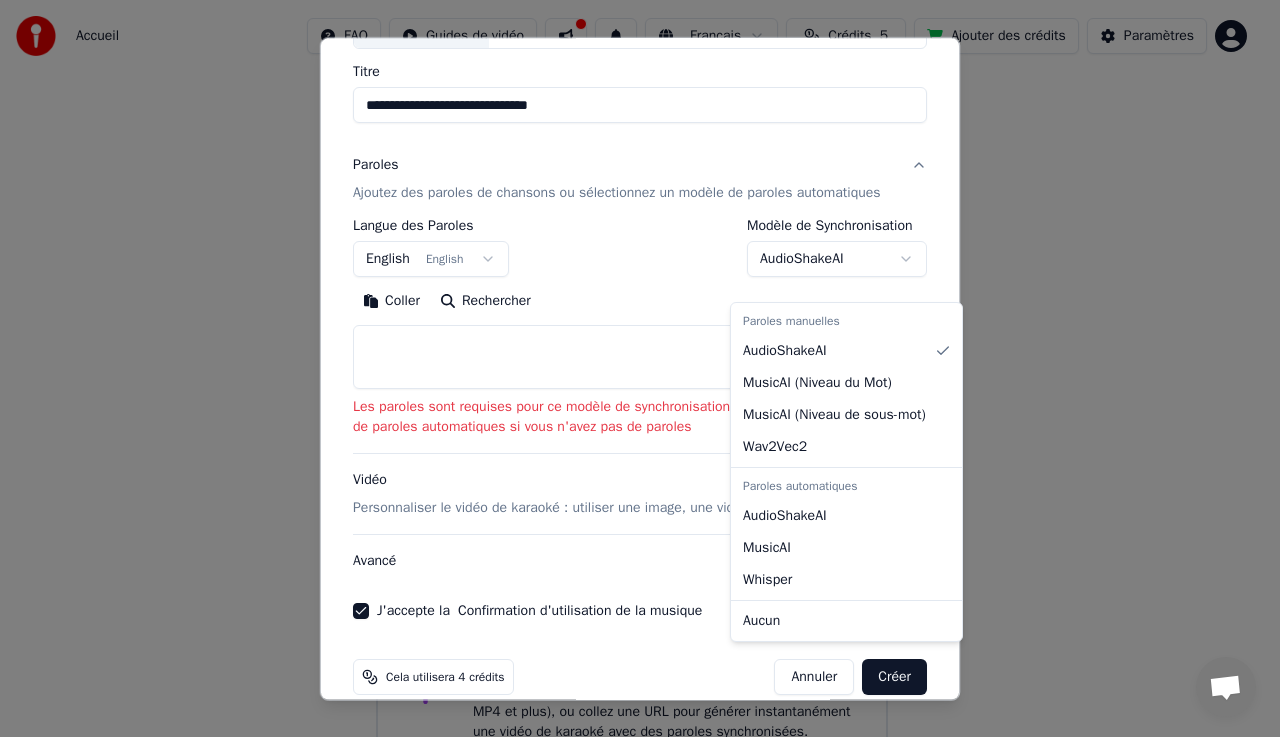 click on "**********" at bounding box center (631, 388) 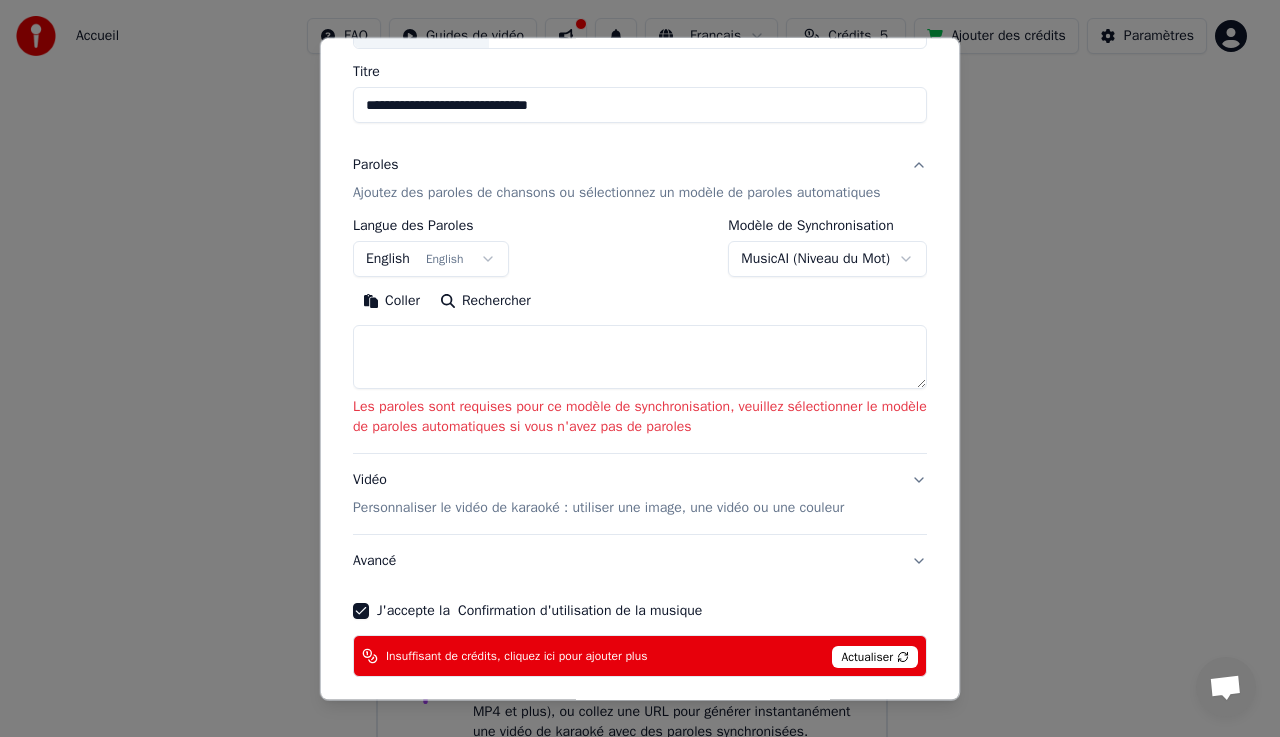 click at bounding box center (640, 358) 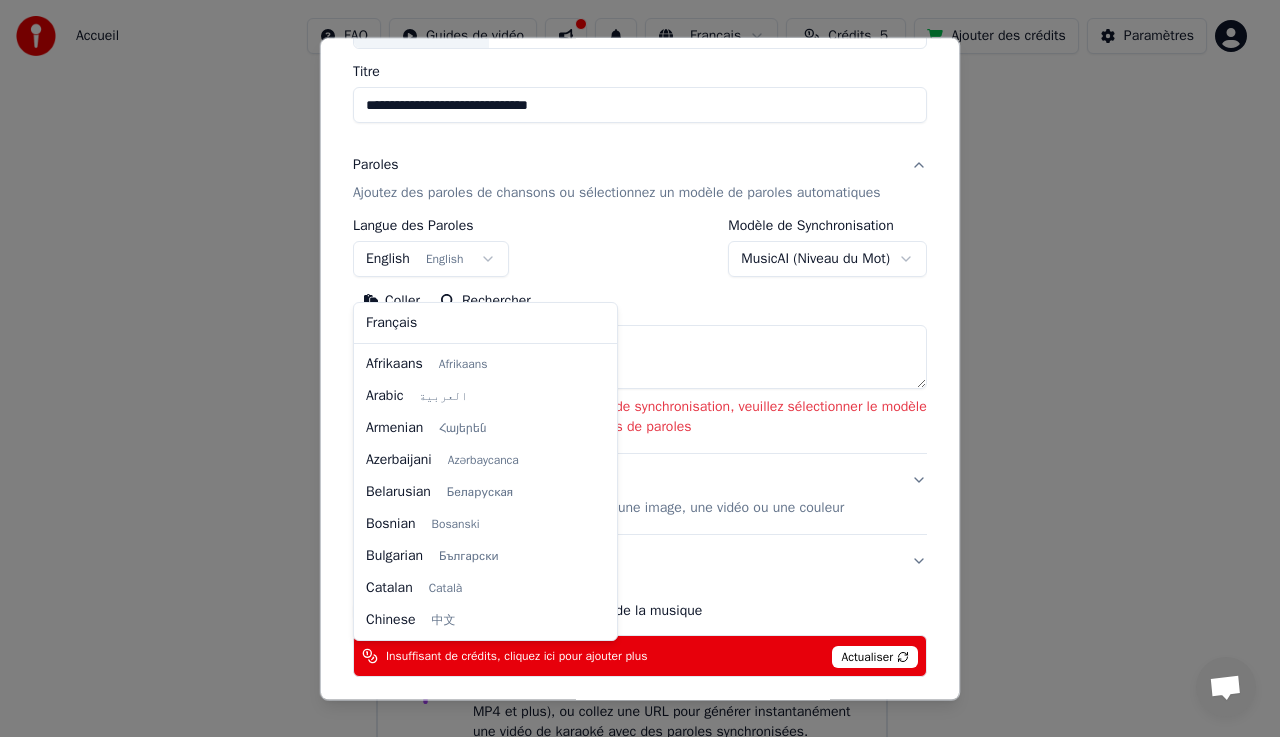 click on "**********" at bounding box center (631, 388) 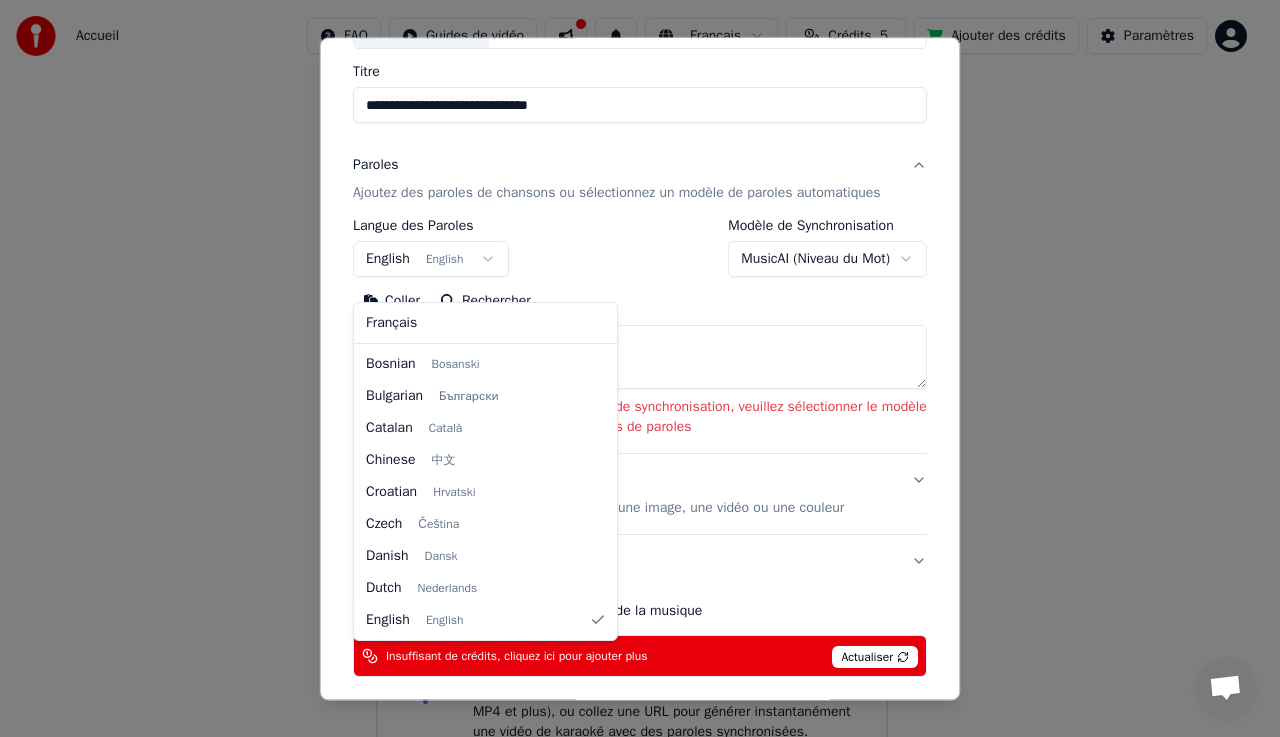 select on "**" 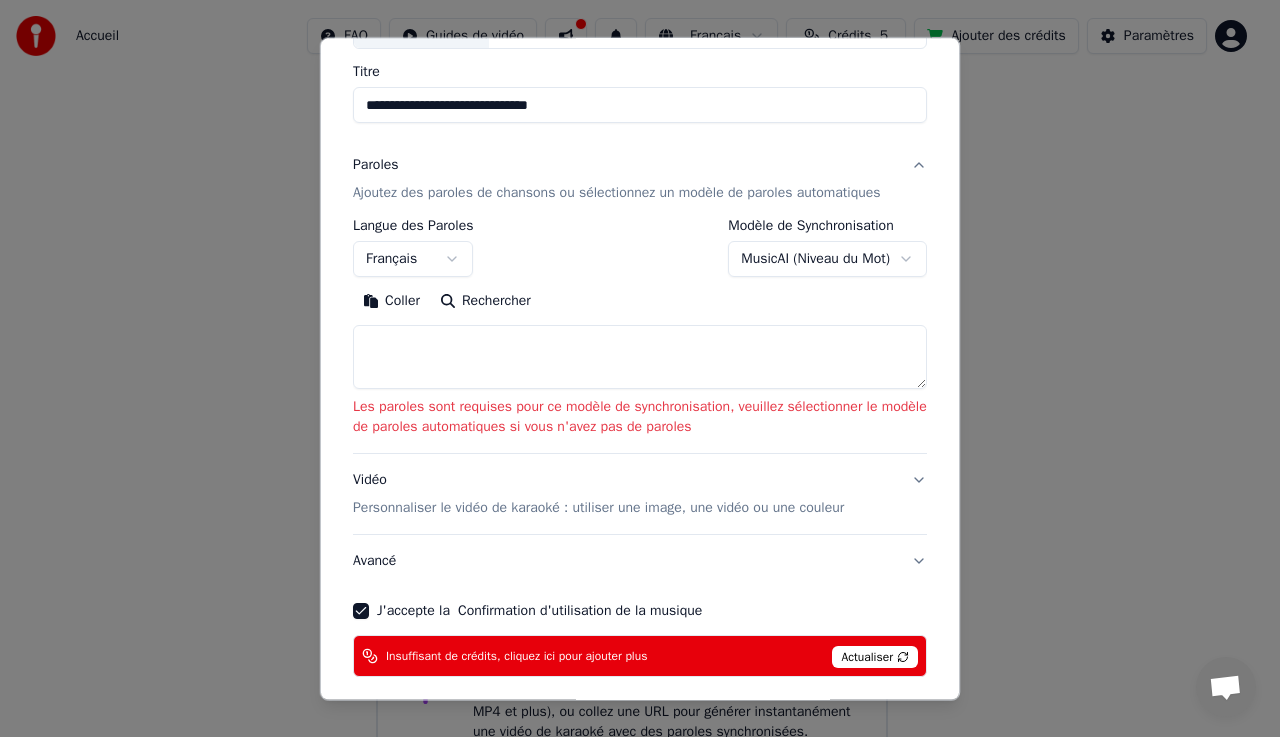click at bounding box center [640, 358] 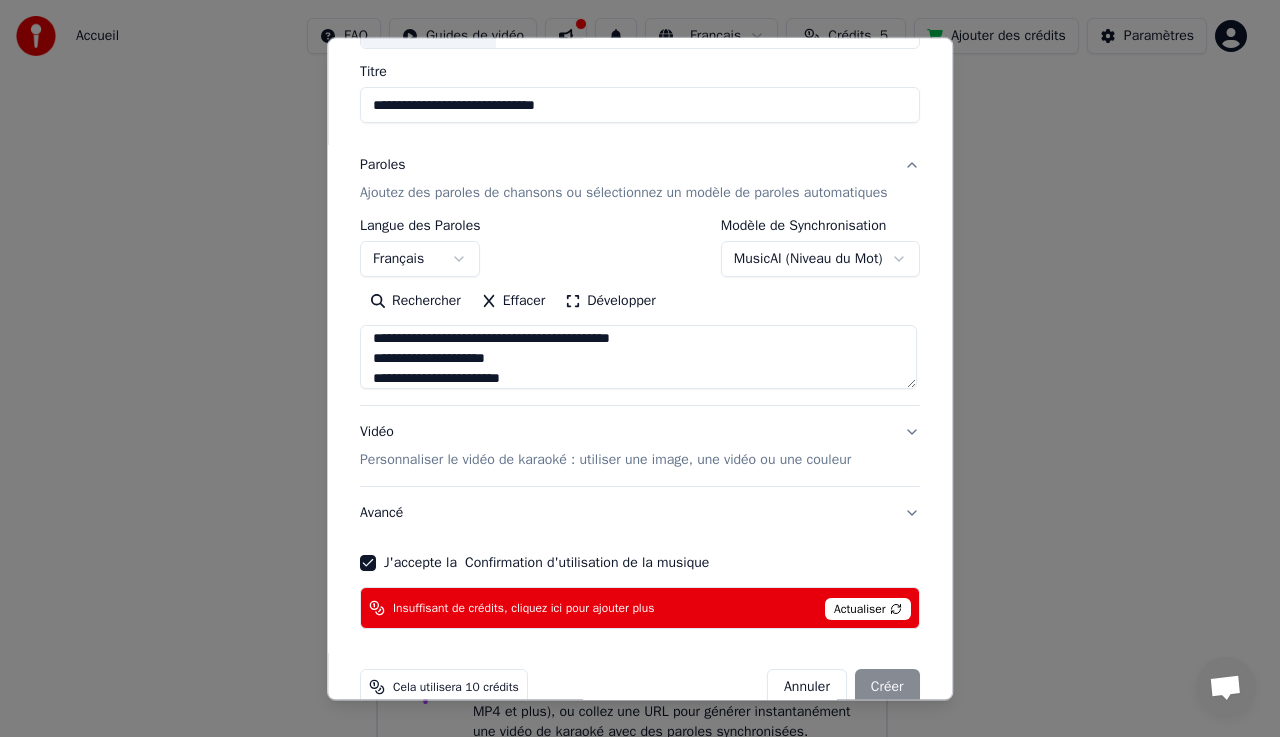 scroll, scrollTop: 25, scrollLeft: 0, axis: vertical 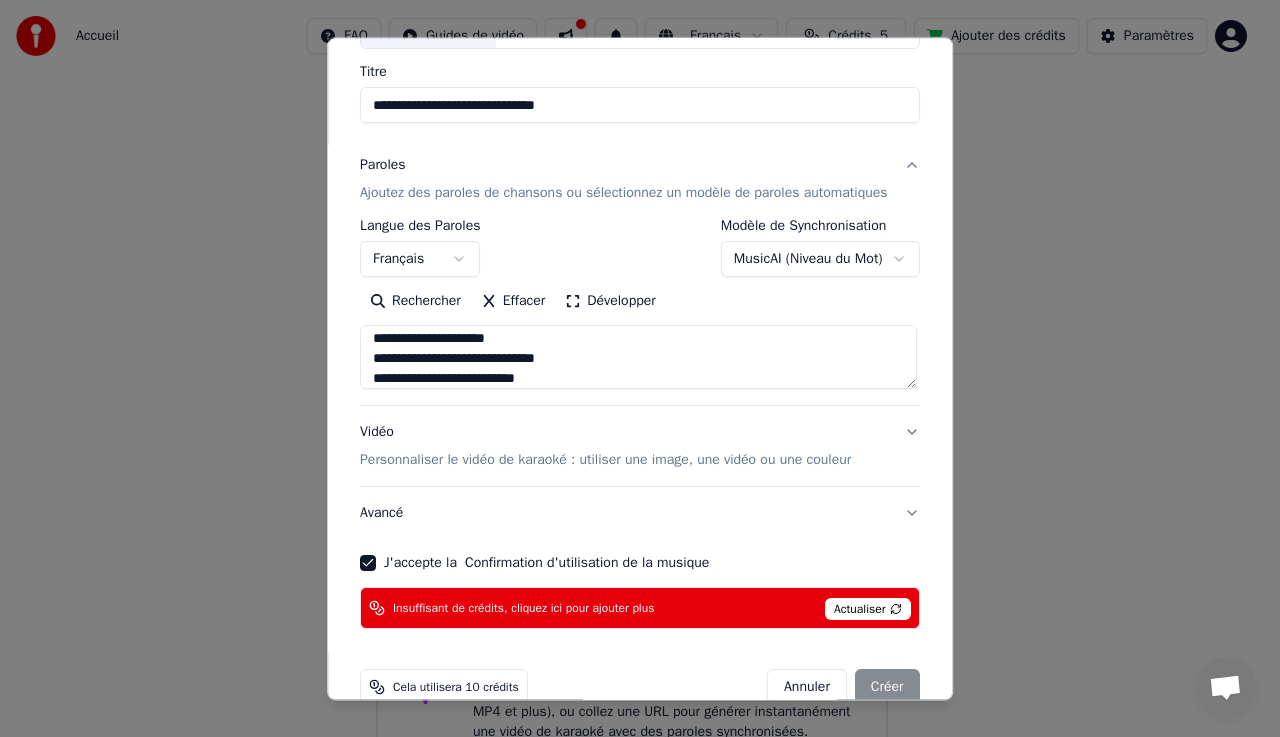 click at bounding box center (638, 358) 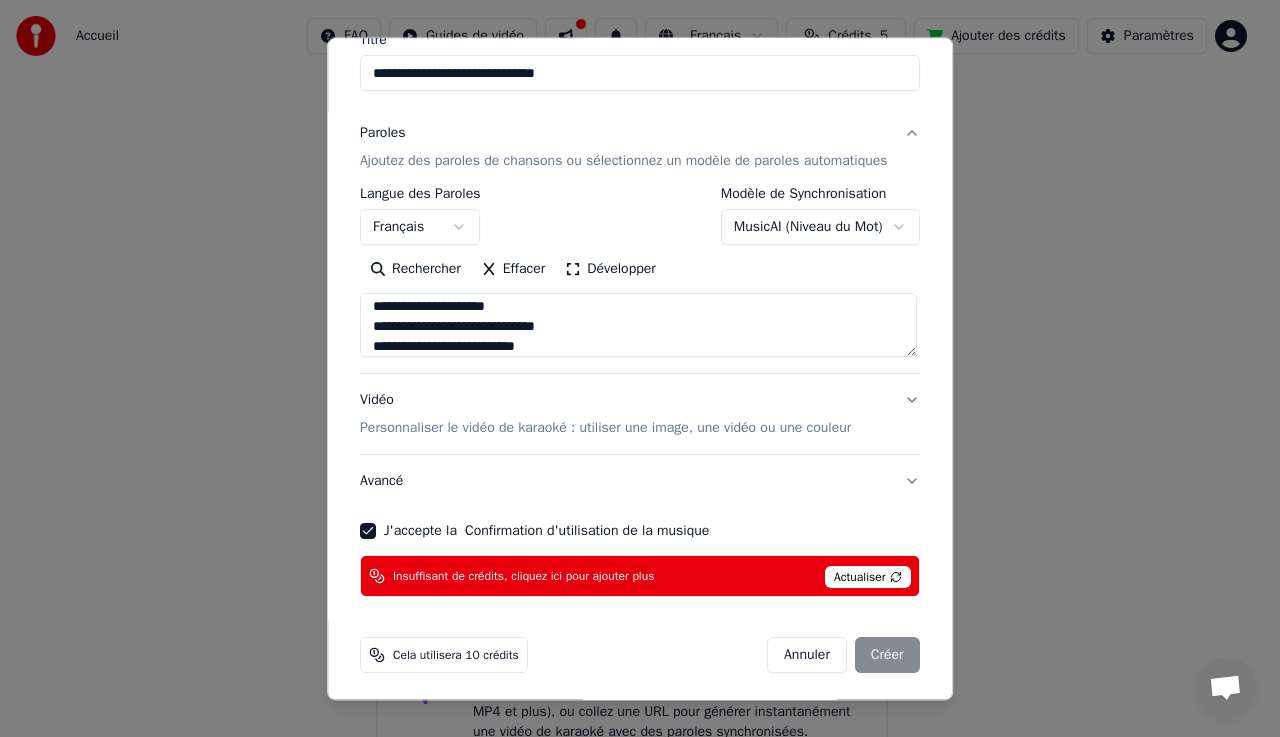 scroll, scrollTop: 206, scrollLeft: 0, axis: vertical 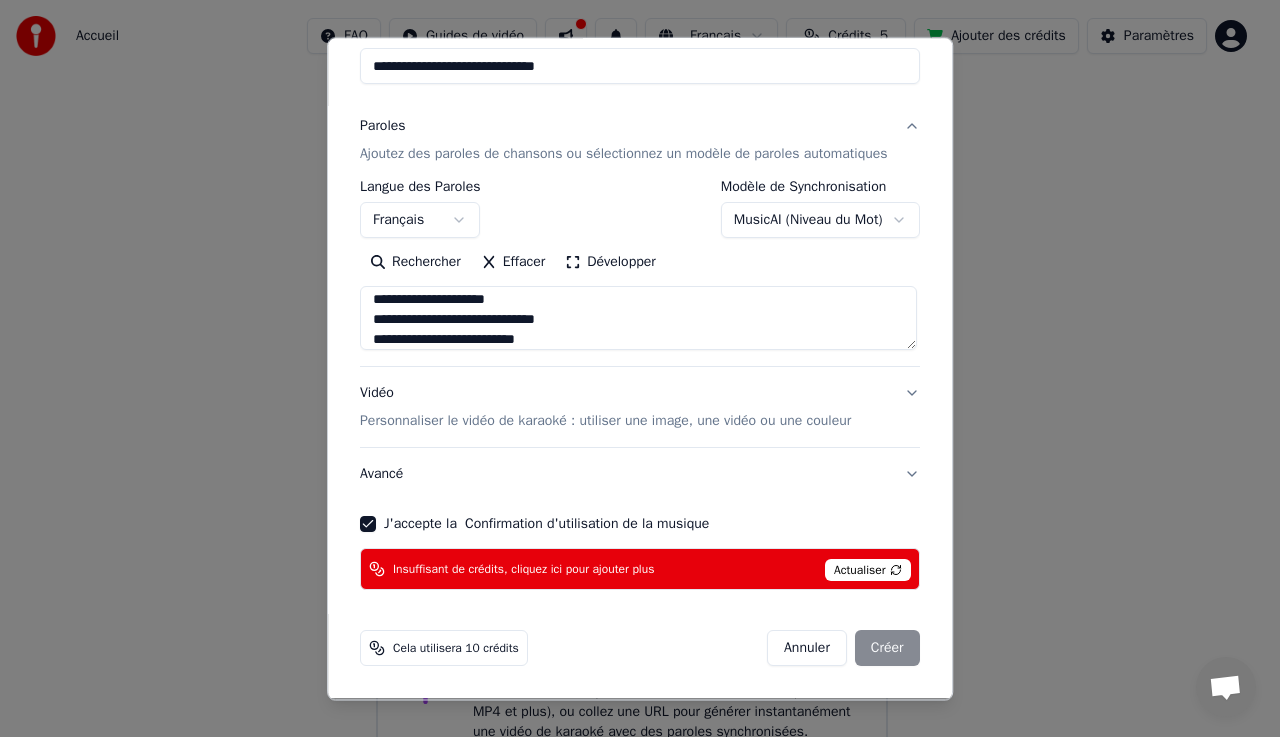 click on "Vidéo Personnaliser le vidéo de karaoké : utiliser une image, une vidéo ou une couleur" at bounding box center [605, 408] 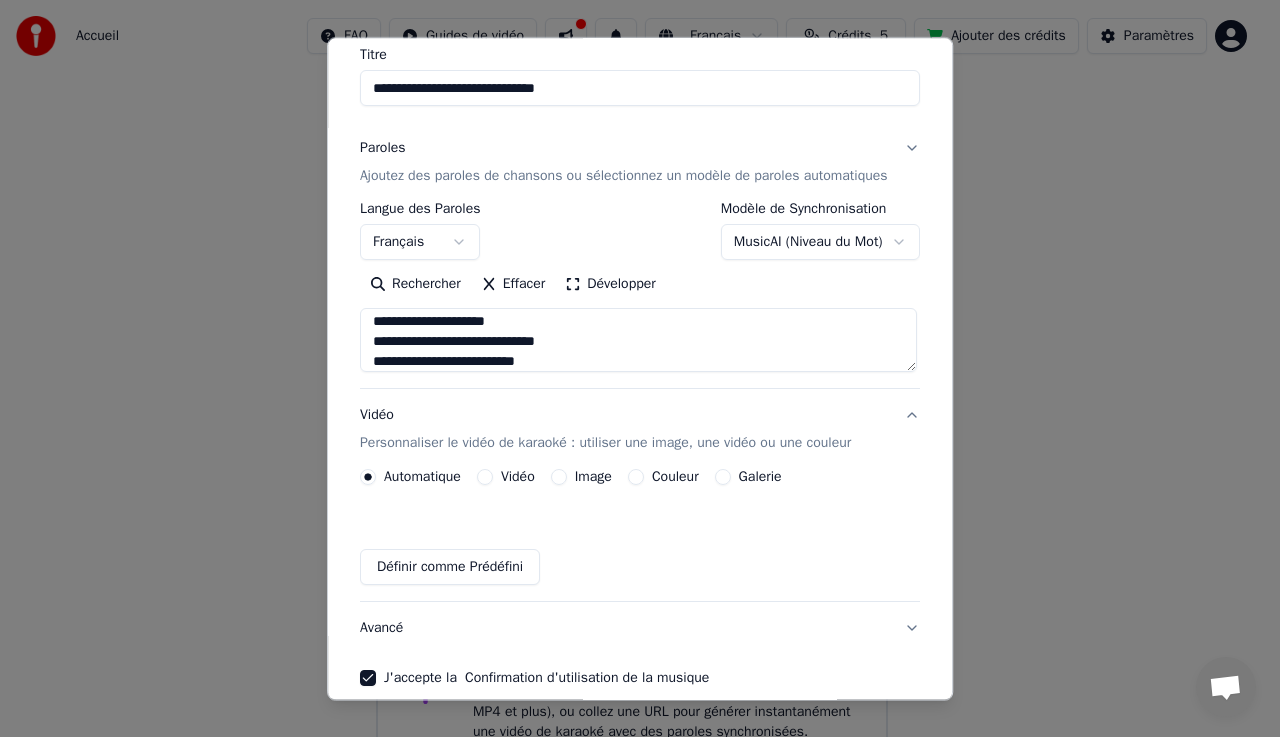 scroll, scrollTop: 153, scrollLeft: 0, axis: vertical 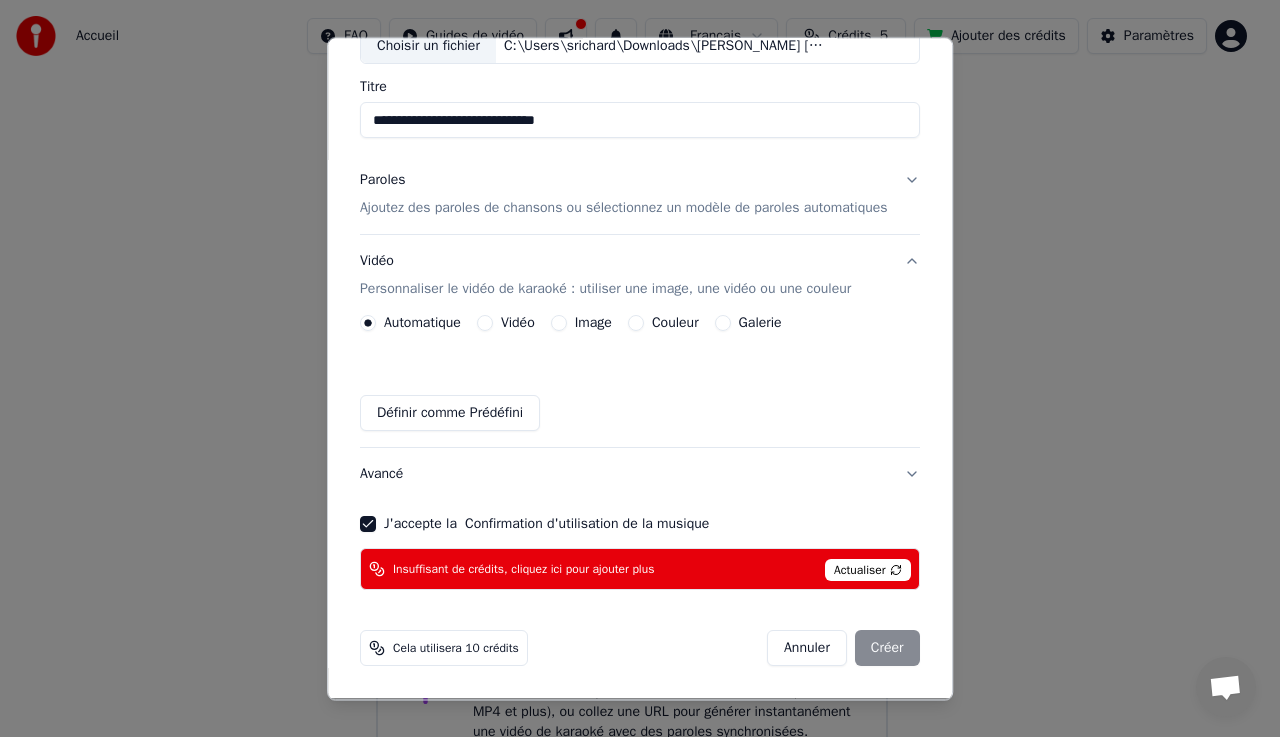 click on "Paroles Ajoutez des paroles de chansons ou sélectionnez un modèle de paroles automatiques" at bounding box center (640, 195) 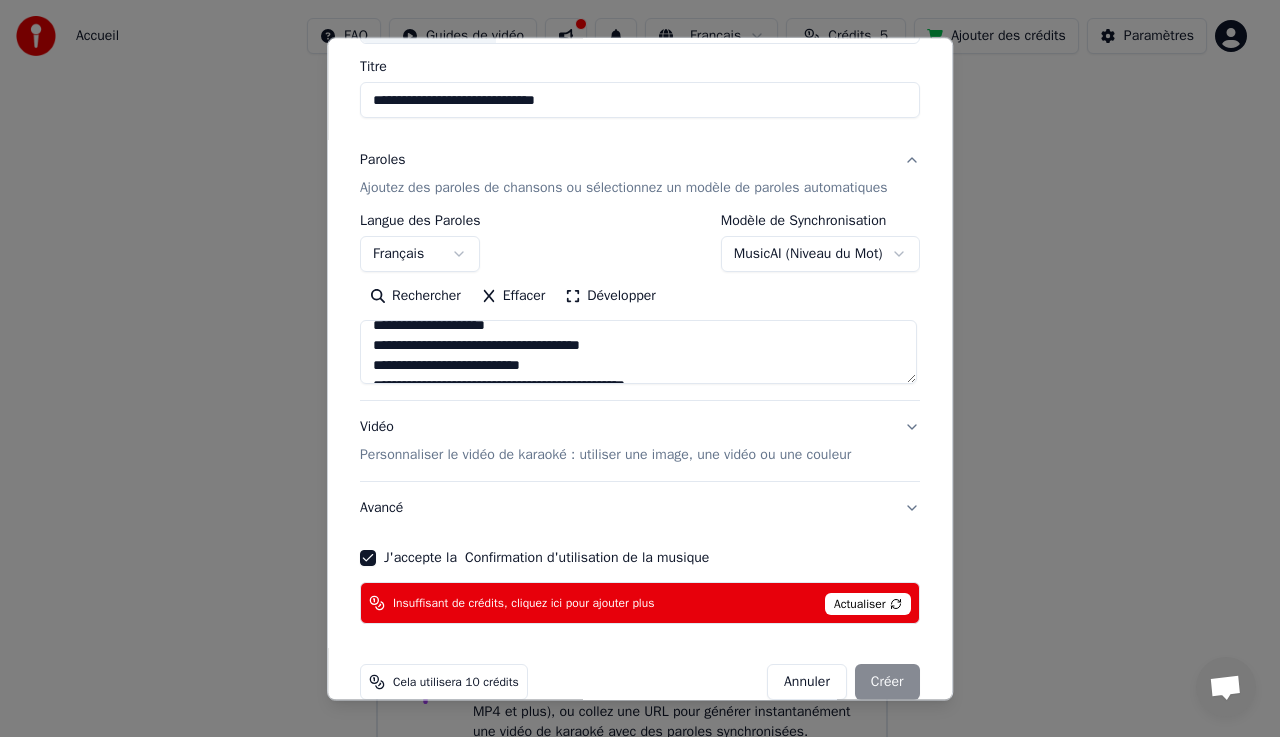 scroll, scrollTop: 120, scrollLeft: 0, axis: vertical 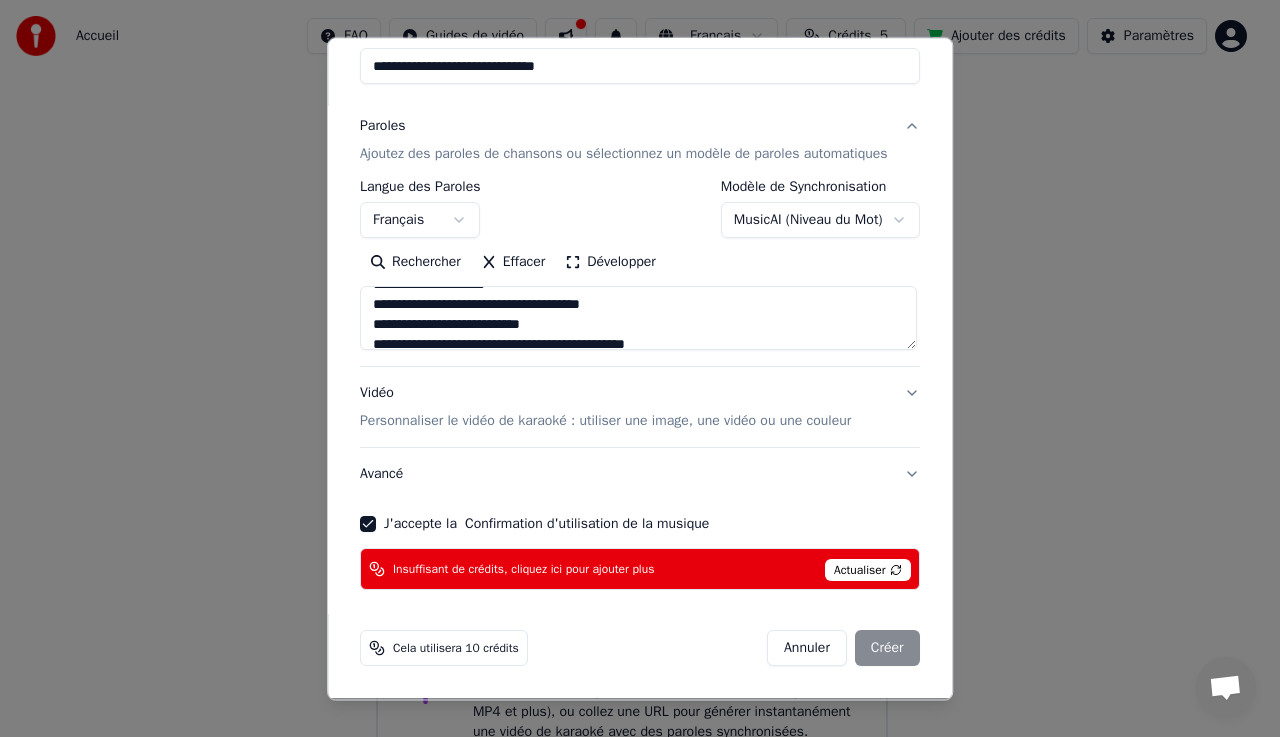 click on "Annuler Créer" at bounding box center [843, 649] 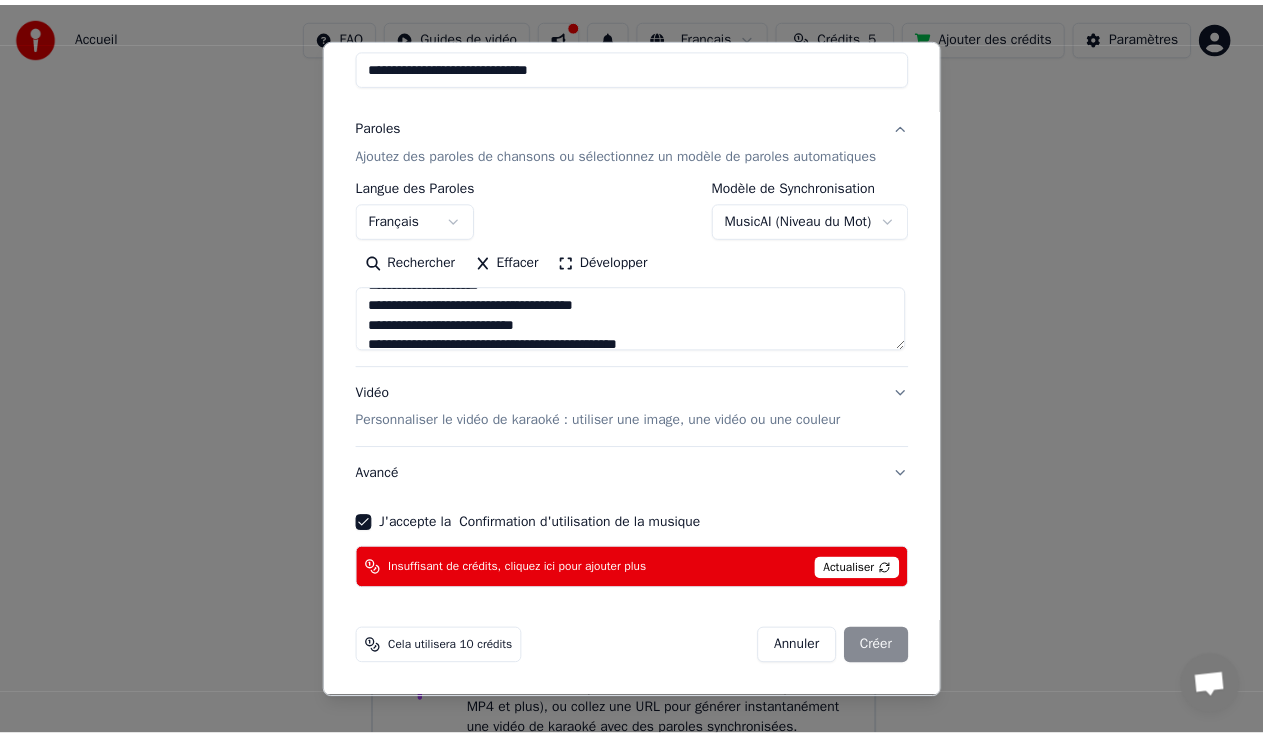 scroll, scrollTop: 206, scrollLeft: 0, axis: vertical 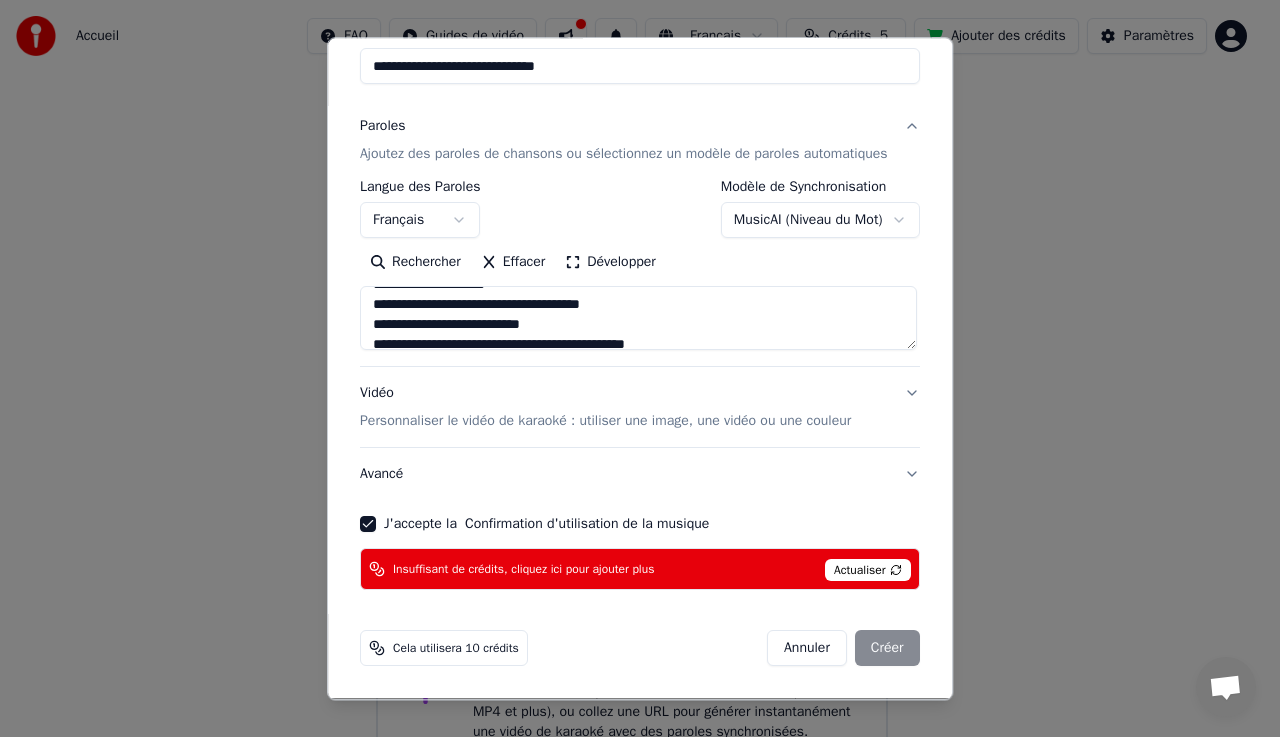 click on "Annuler Créer" at bounding box center [843, 649] 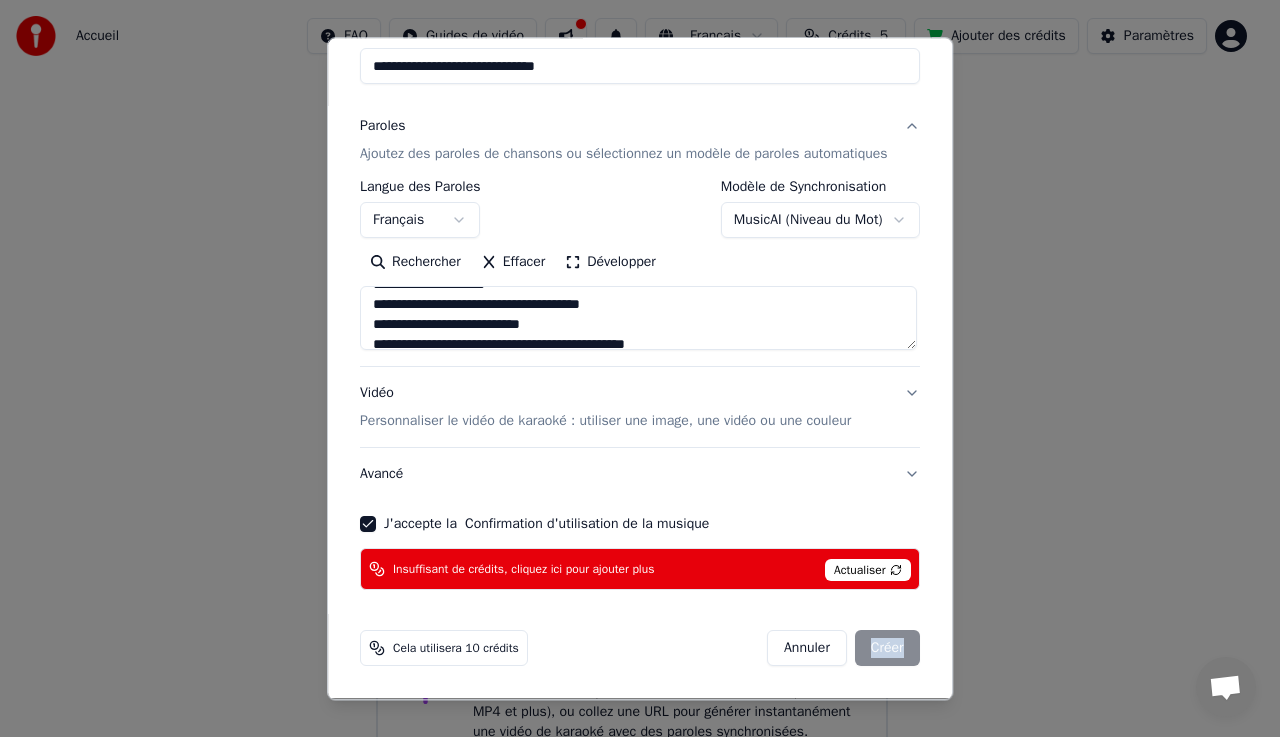click on "Annuler Créer" at bounding box center (843, 649) 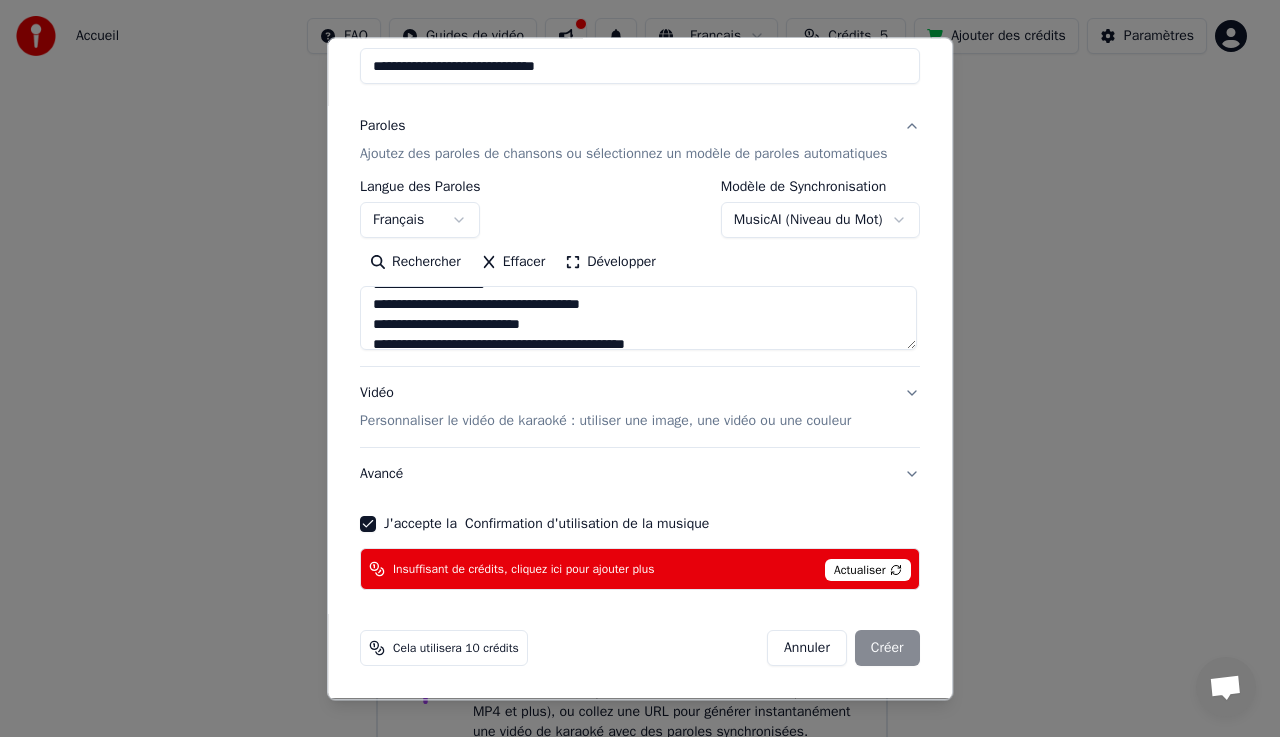 click on "**********" at bounding box center [640, 368] 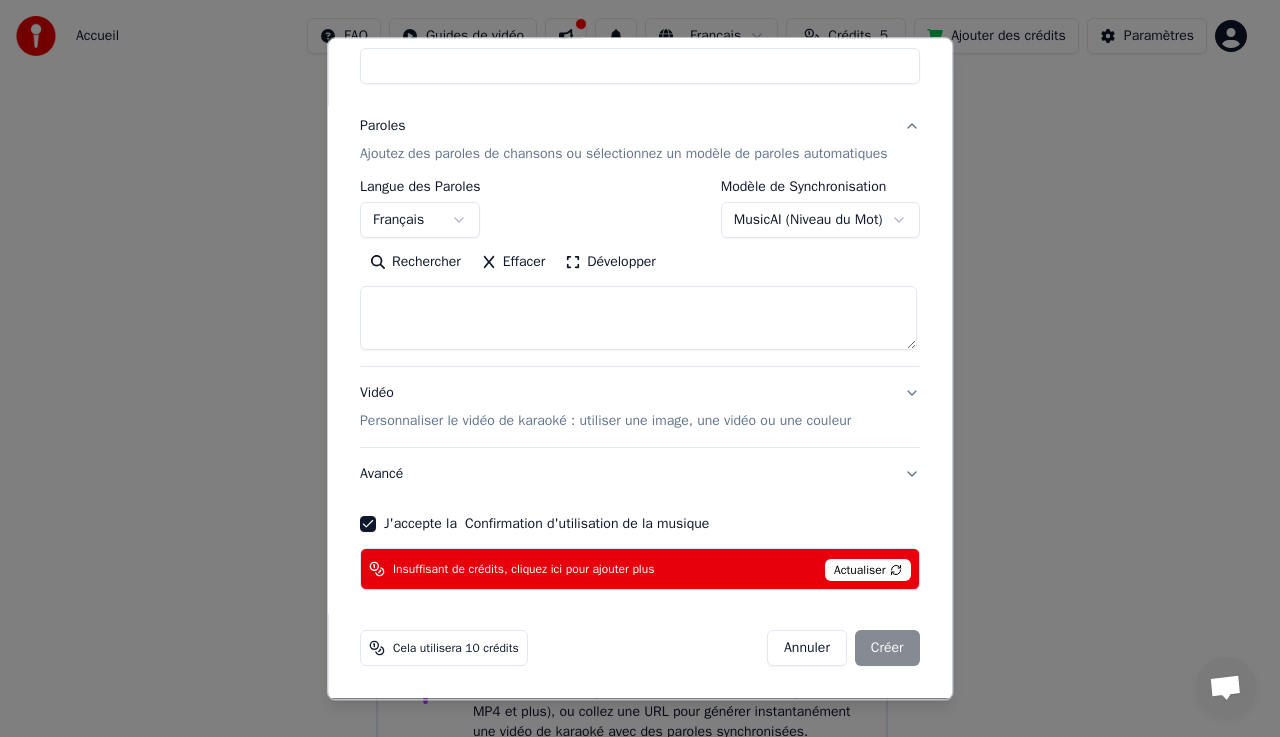select 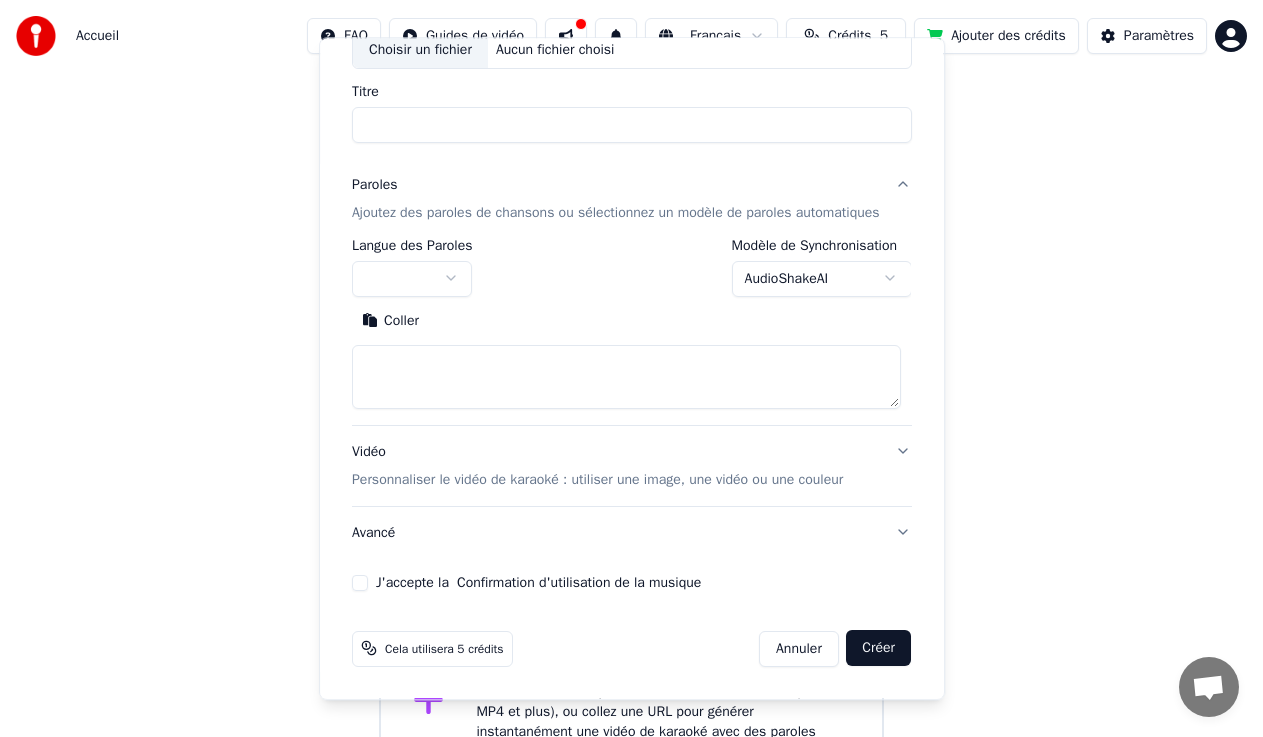 scroll, scrollTop: 0, scrollLeft: 0, axis: both 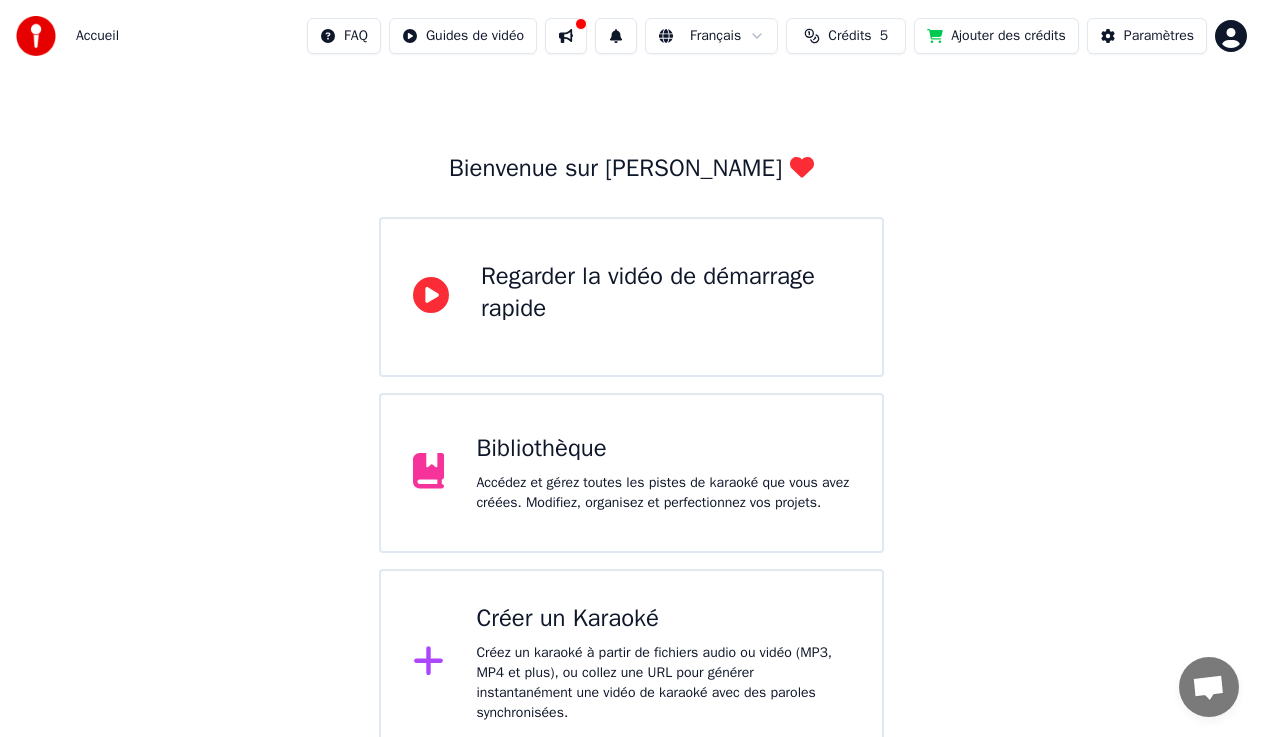 click on "Bibliothèque" at bounding box center [663, 449] 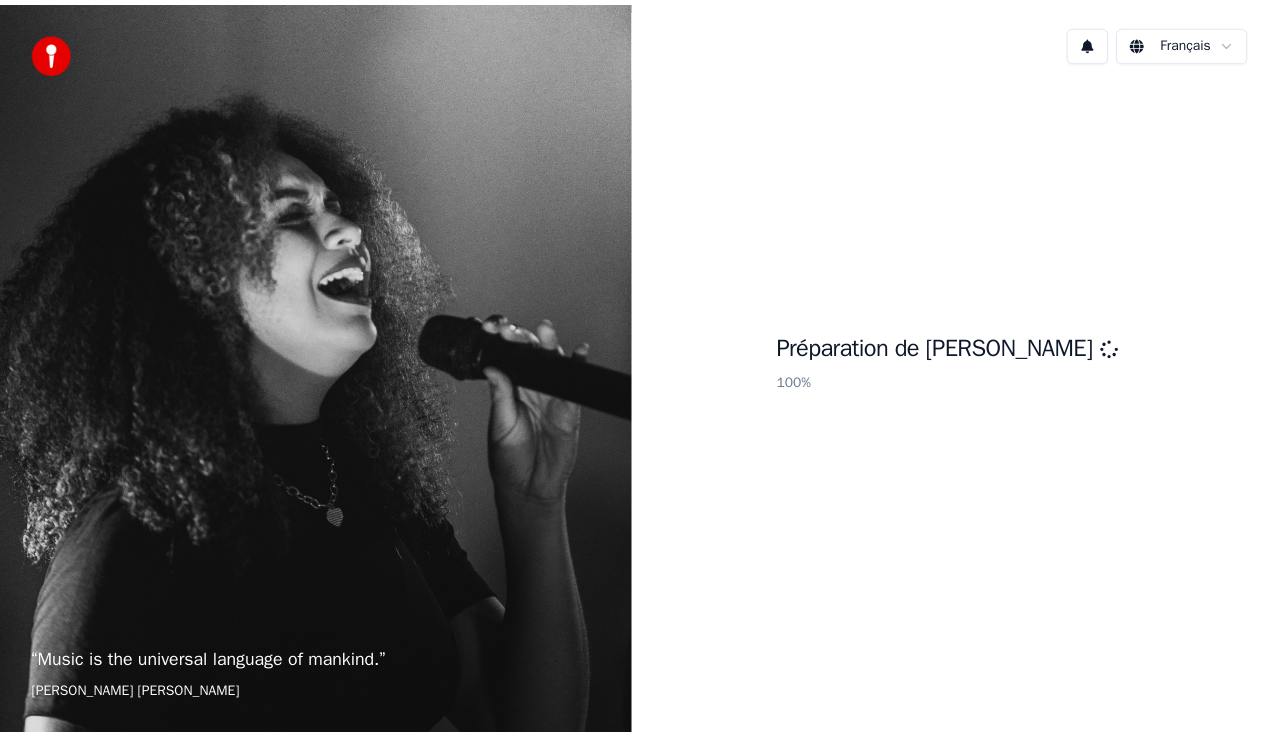 scroll, scrollTop: 0, scrollLeft: 0, axis: both 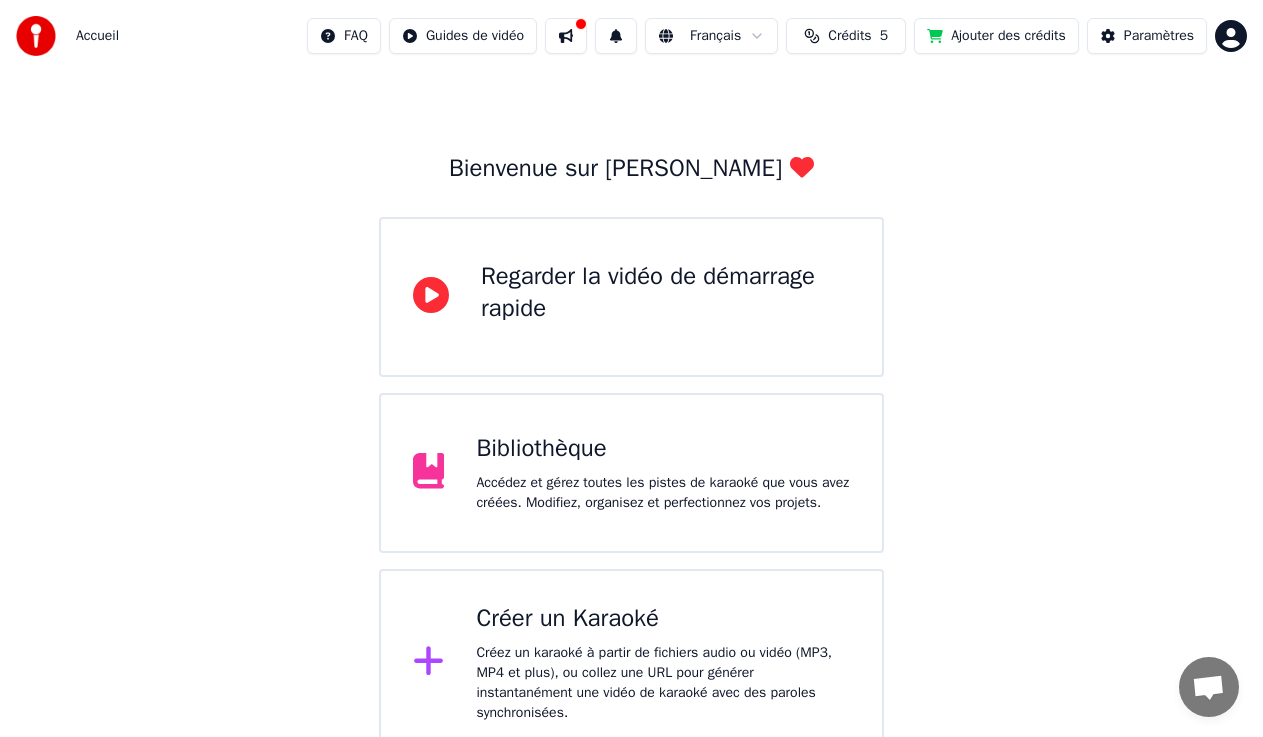 click on "Créer un Karaoké" at bounding box center [663, 619] 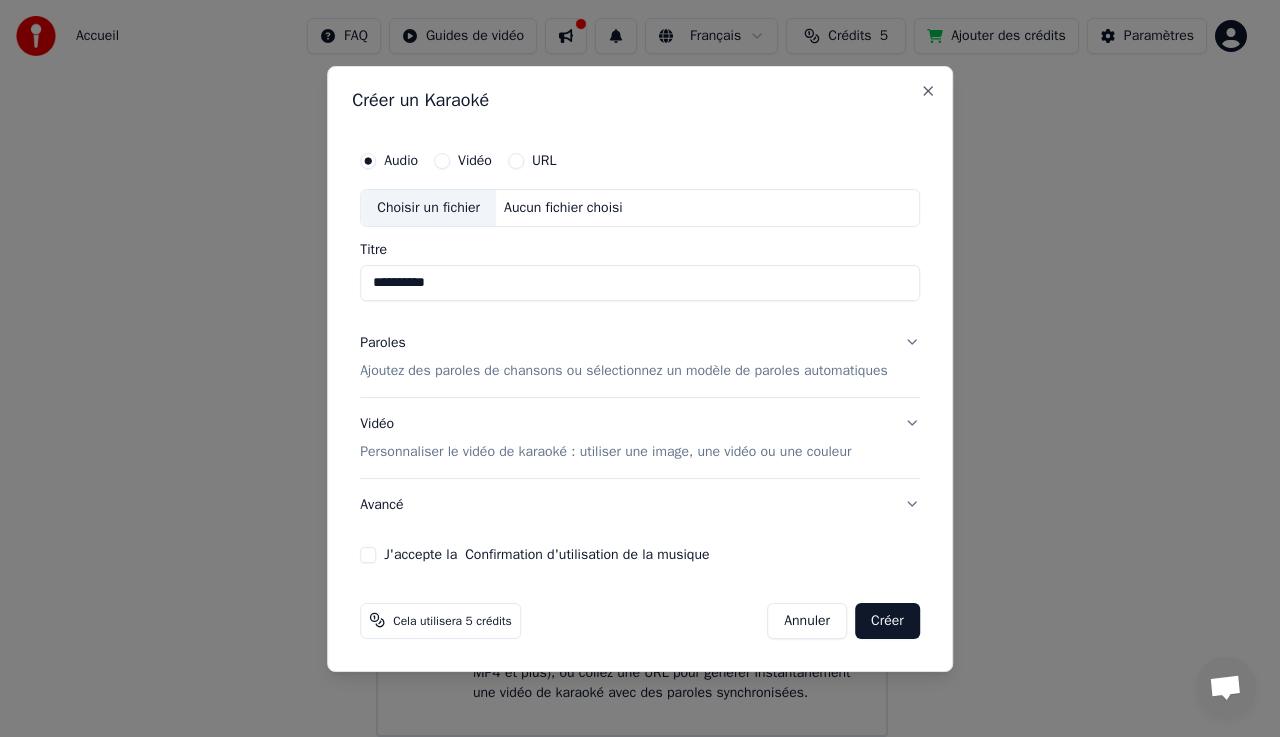 click on "Paroles Ajoutez des paroles de chansons ou sélectionnez un modèle de paroles automatiques" at bounding box center (624, 357) 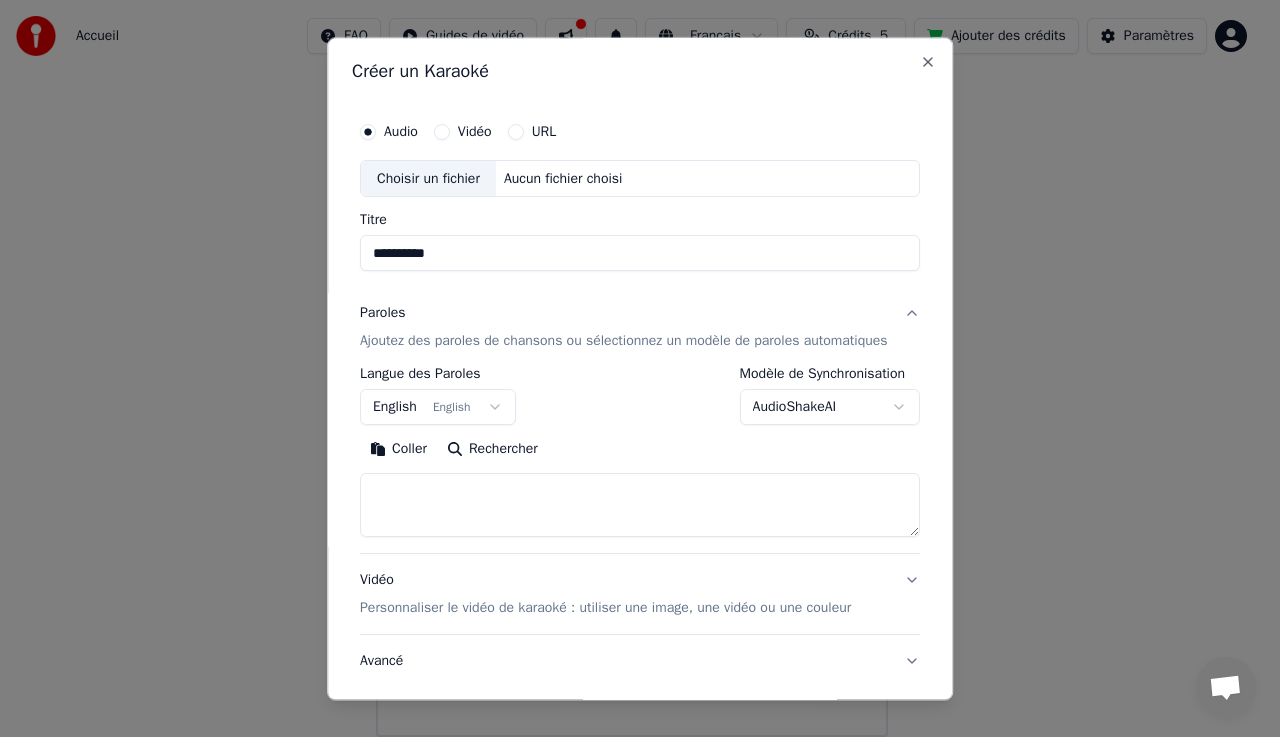 click on "Choisir un fichier" at bounding box center [428, 179] 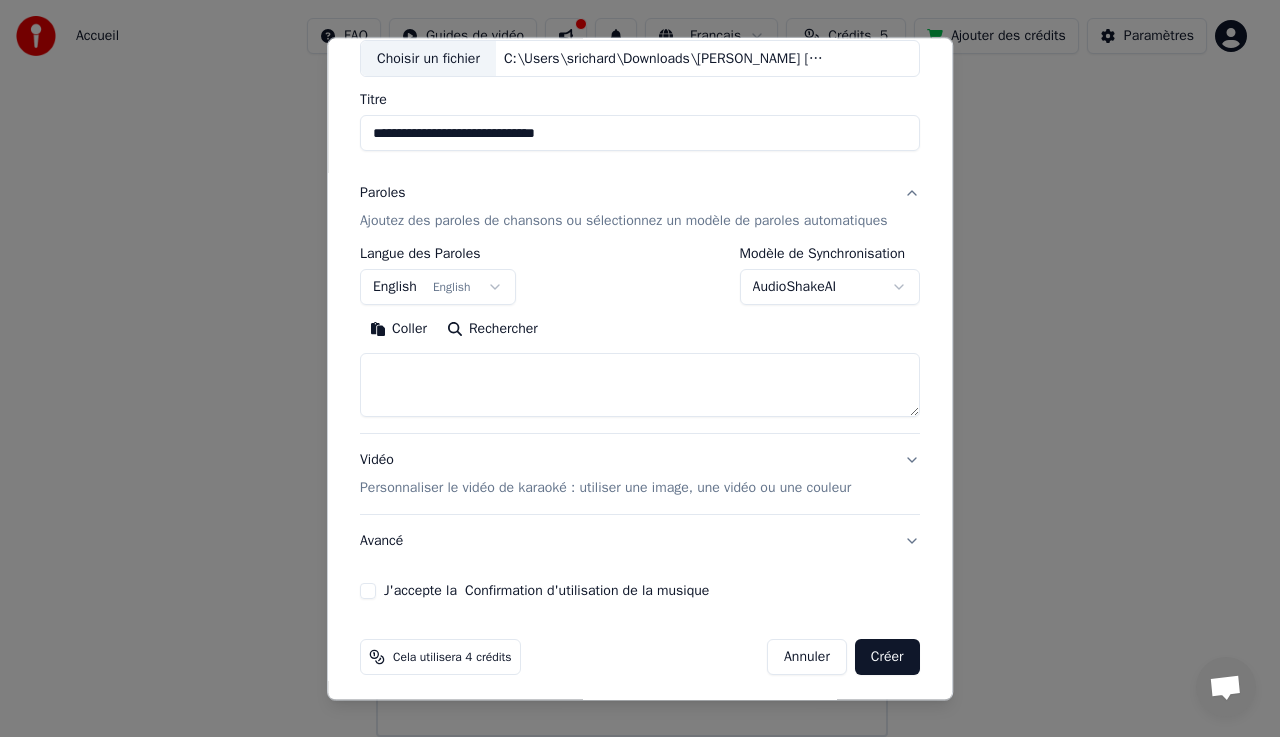 scroll, scrollTop: 148, scrollLeft: 0, axis: vertical 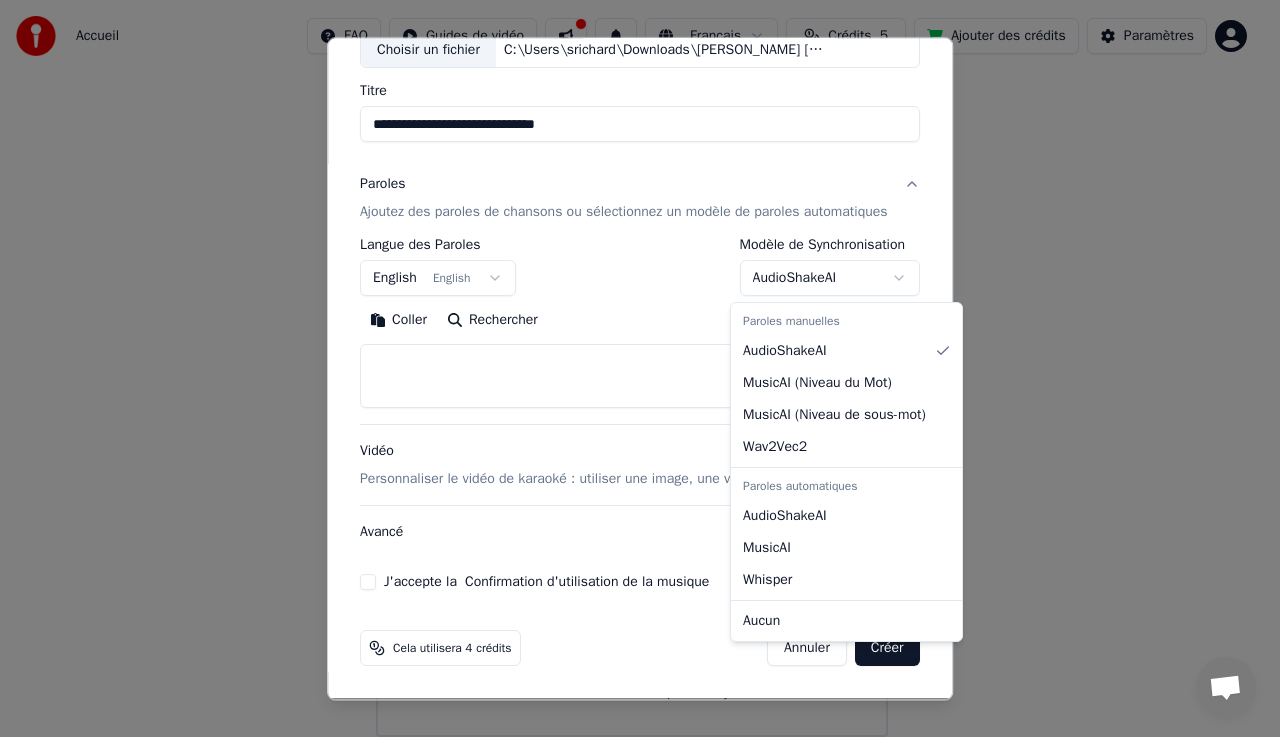 click on "**********" at bounding box center [631, 349] 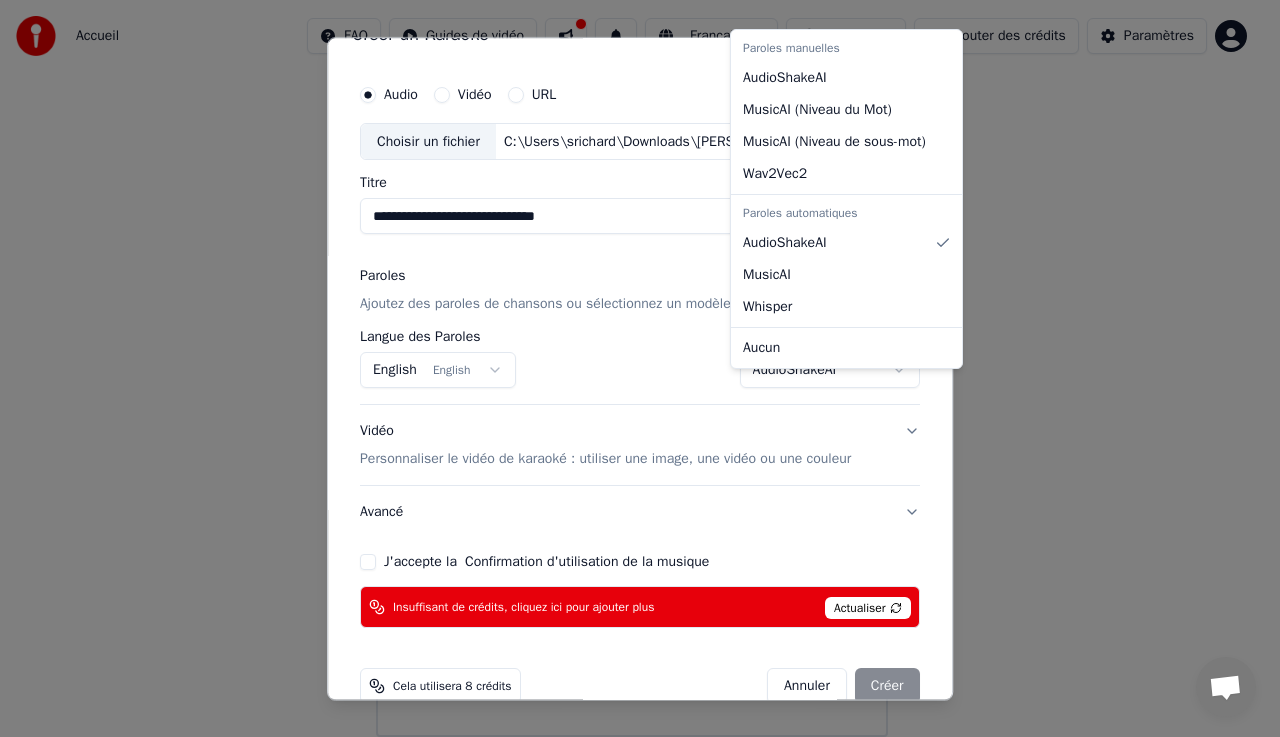 click on "**********" at bounding box center (631, 349) 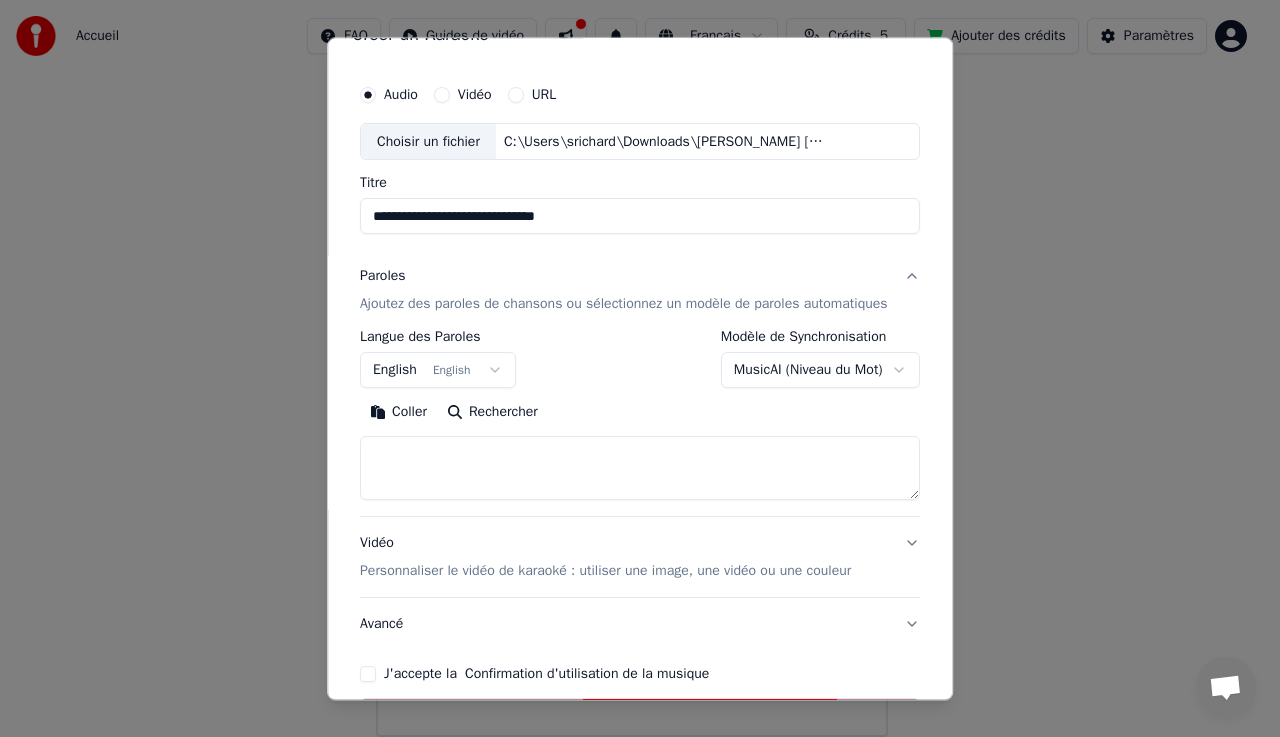 click on "**********" at bounding box center (631, 349) 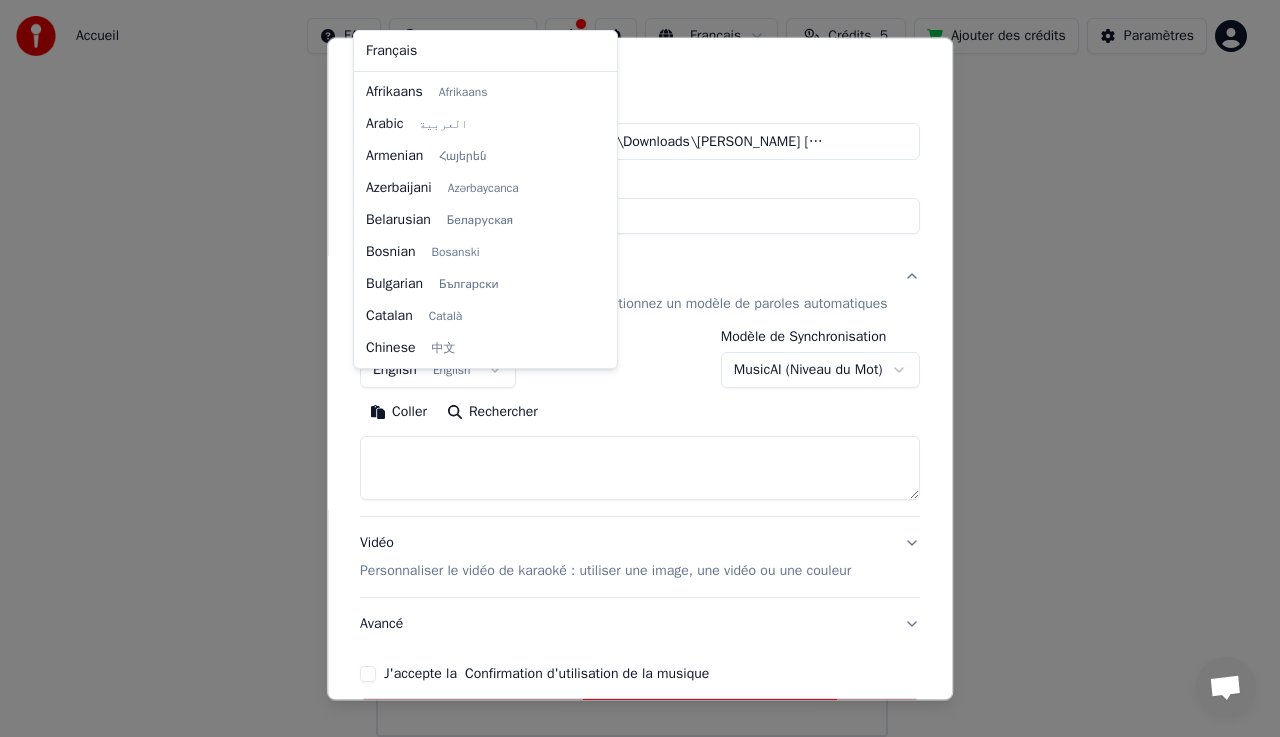 scroll, scrollTop: 160, scrollLeft: 0, axis: vertical 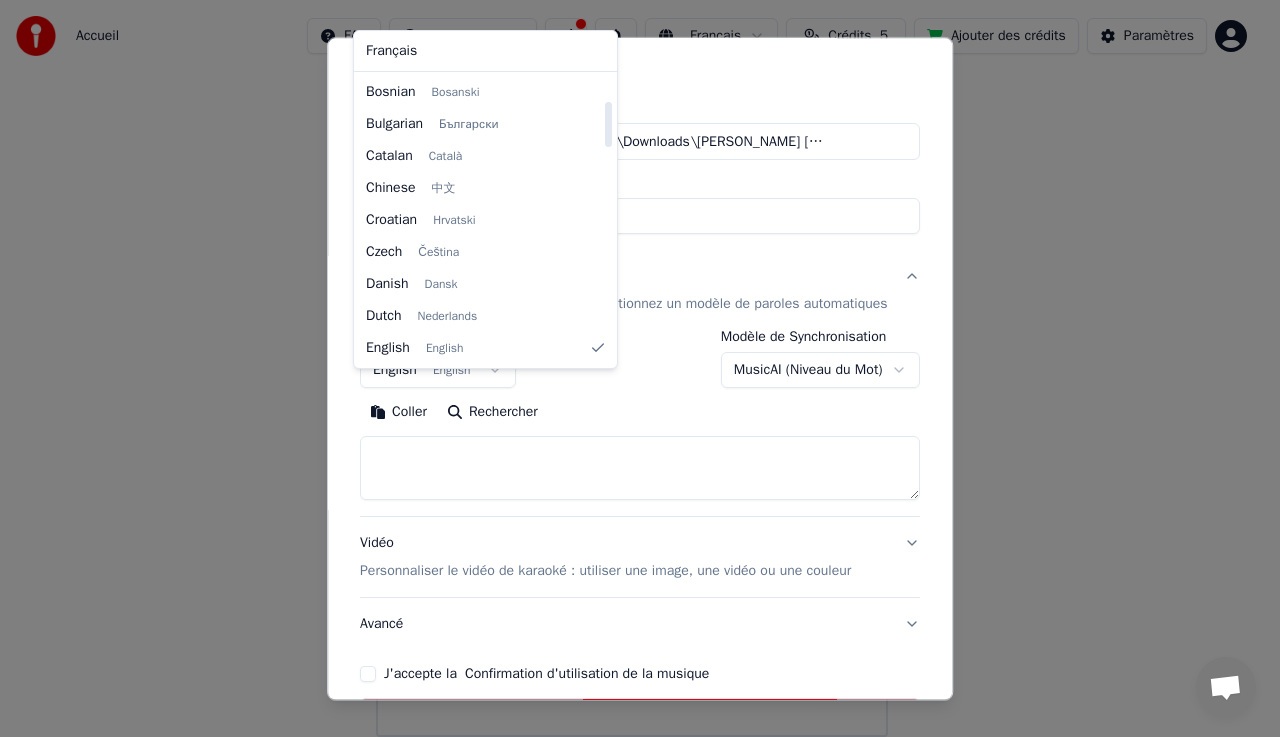select on "**" 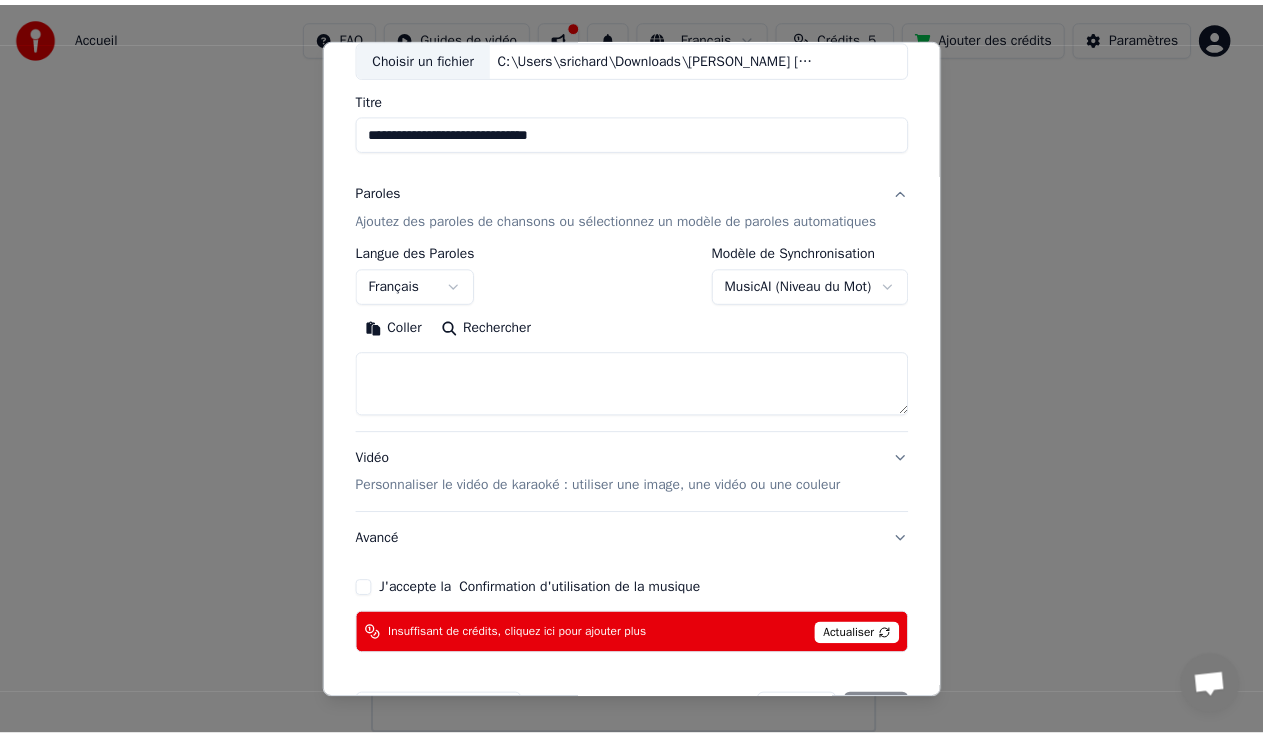 scroll, scrollTop: 206, scrollLeft: 0, axis: vertical 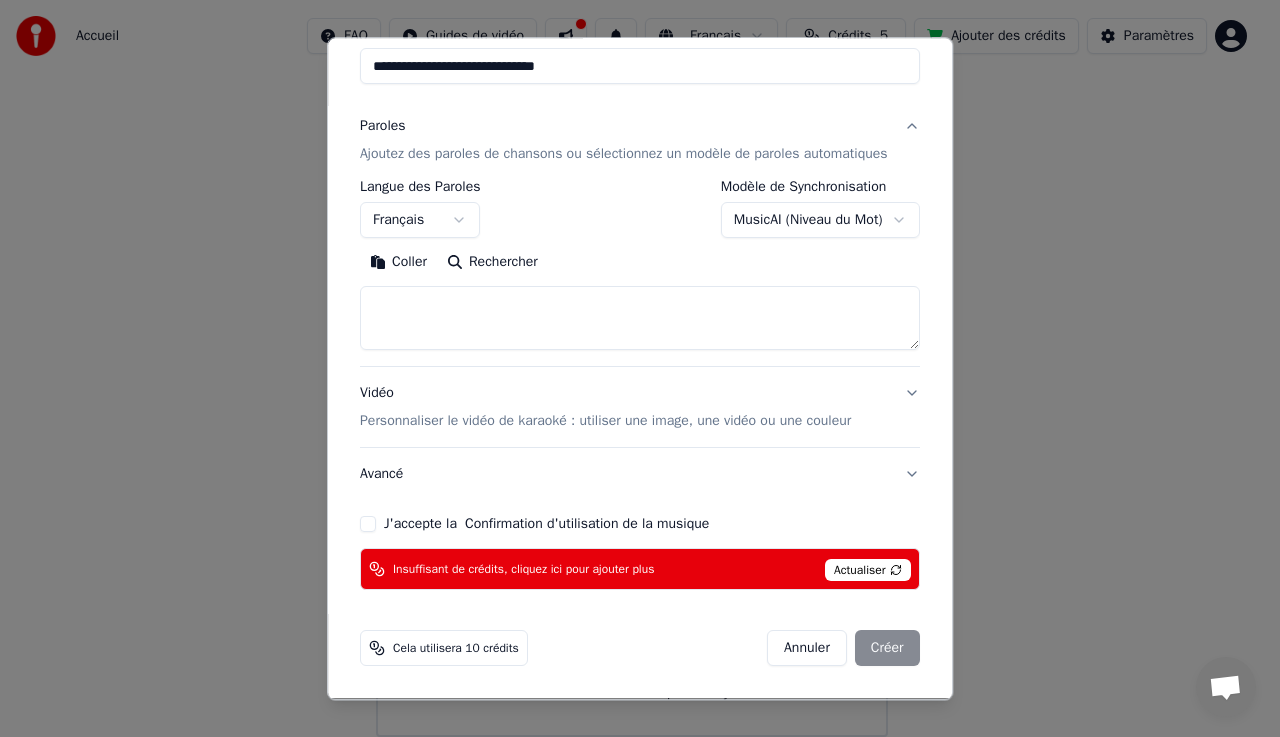 click on "Actualiser" at bounding box center [868, 571] 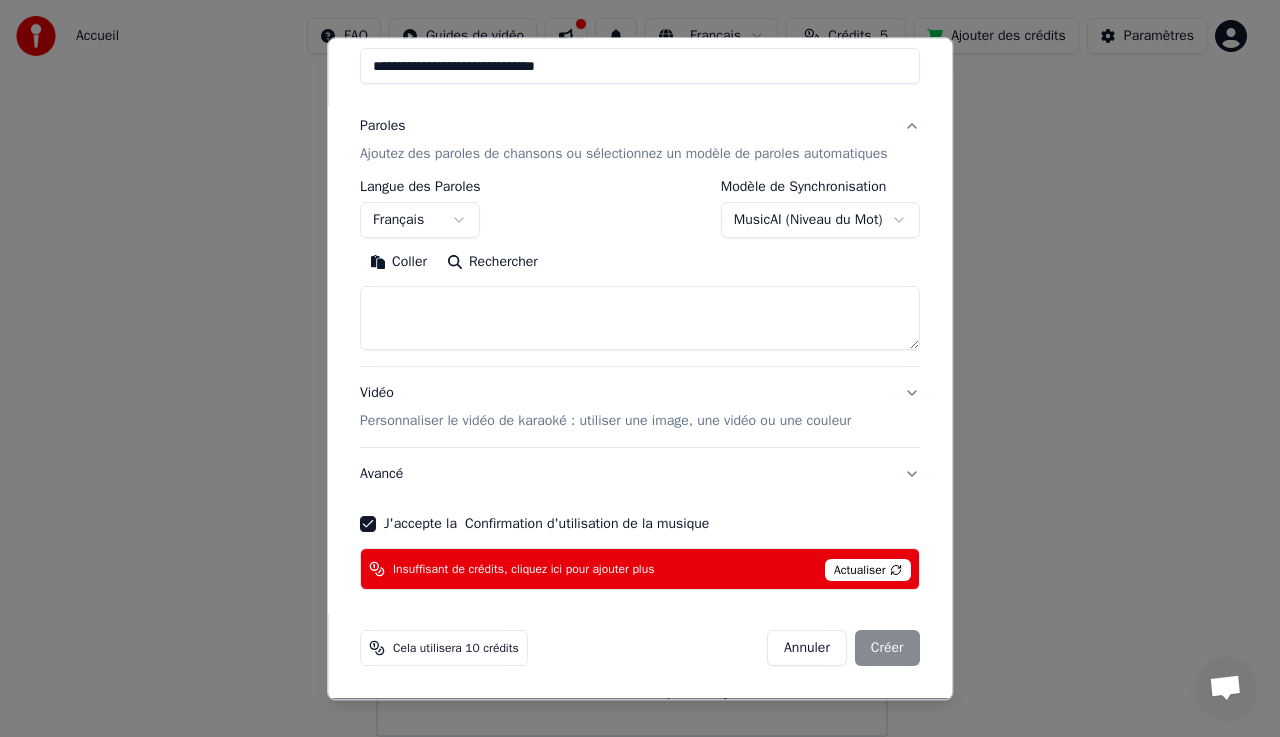 select on "**********" 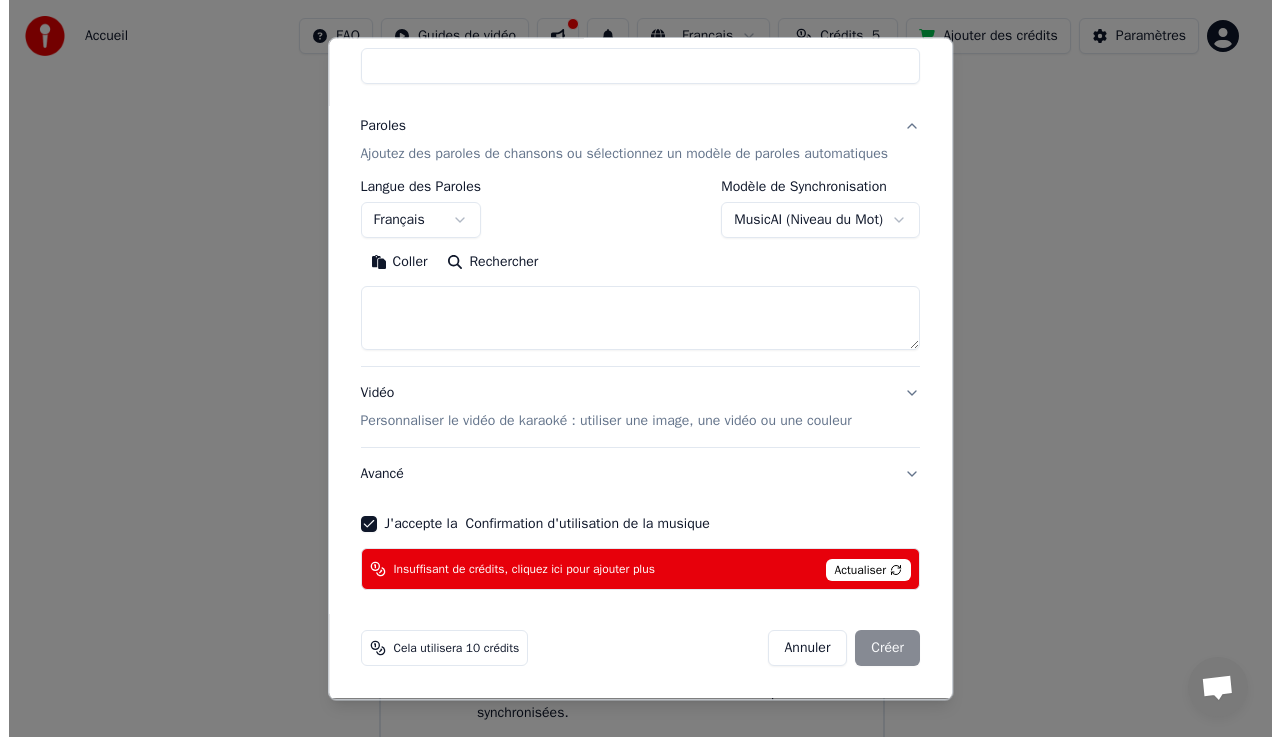 scroll, scrollTop: 149, scrollLeft: 0, axis: vertical 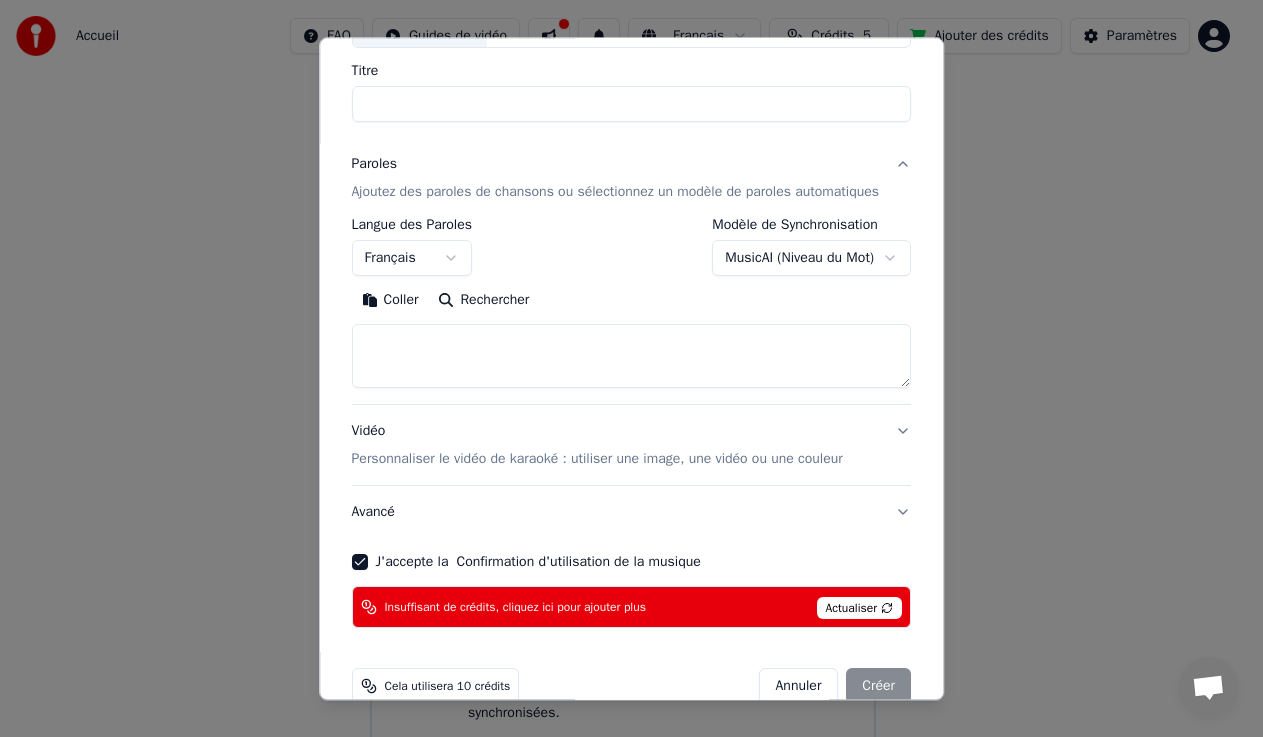 select 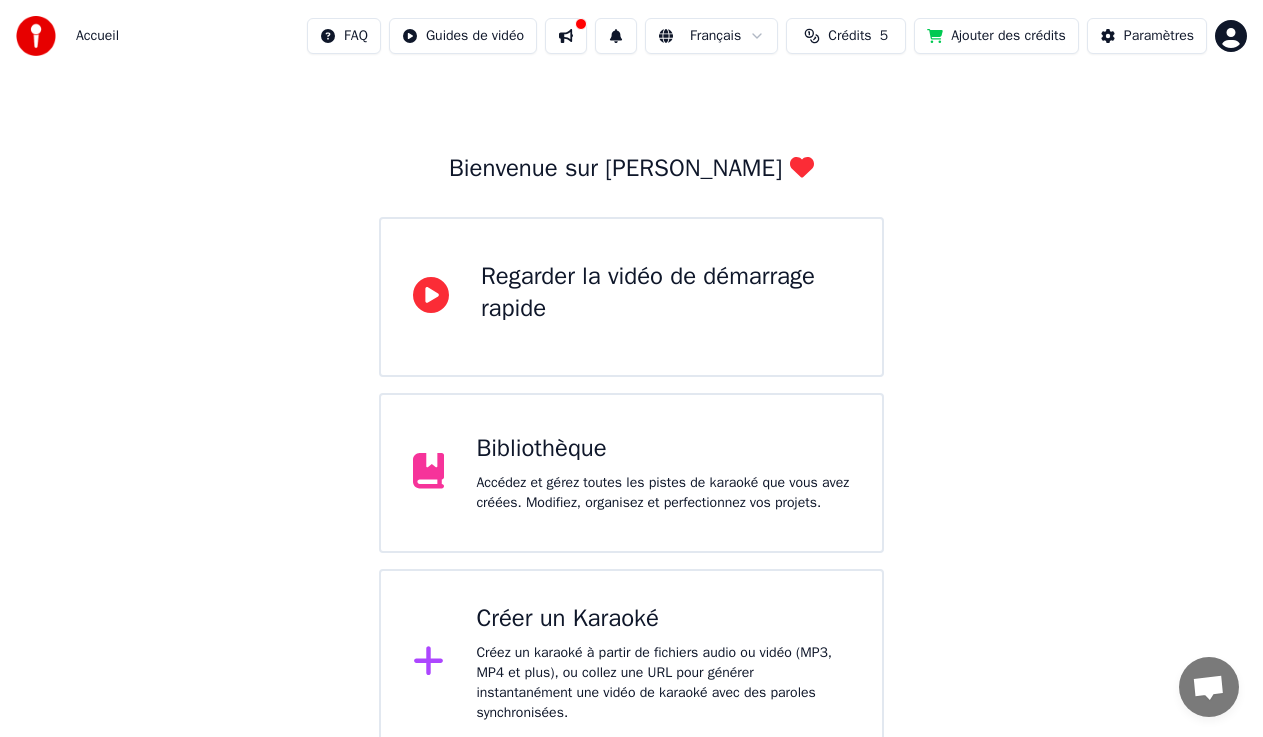 click on "Créer un Karaoké" at bounding box center [663, 619] 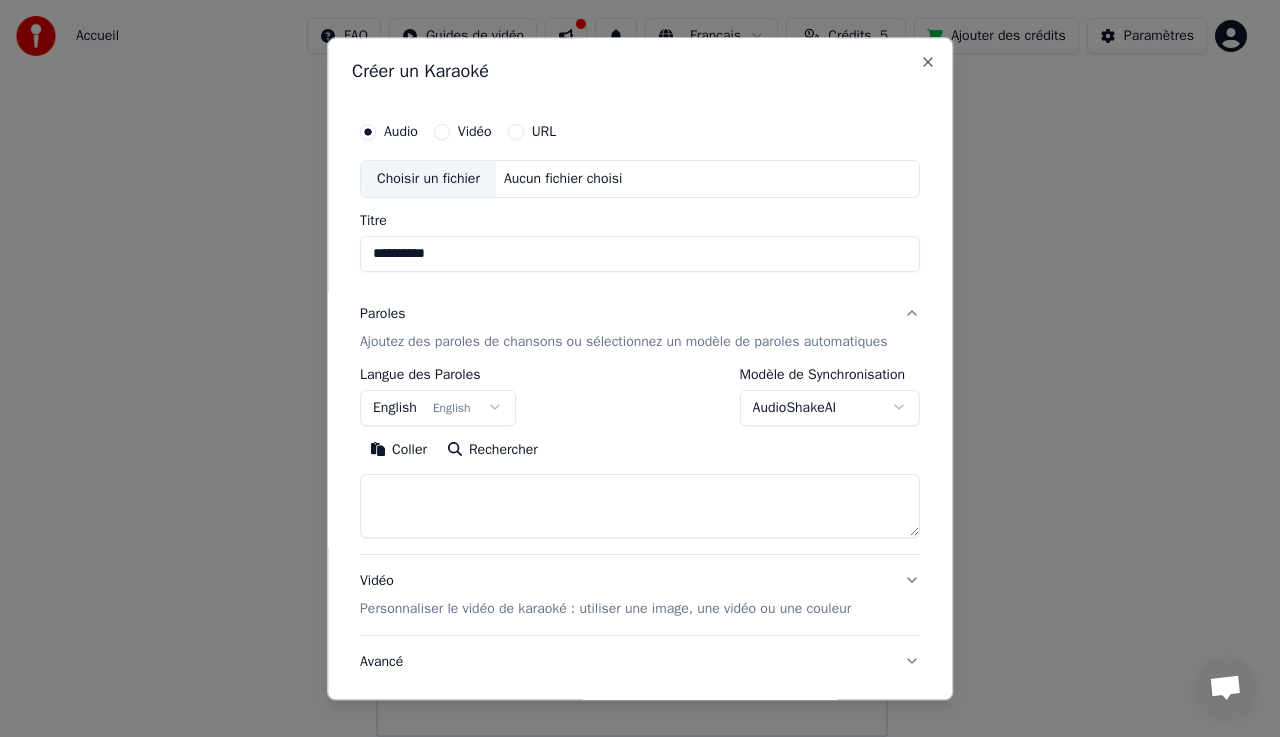 click on "Choisir un fichier" at bounding box center (428, 179) 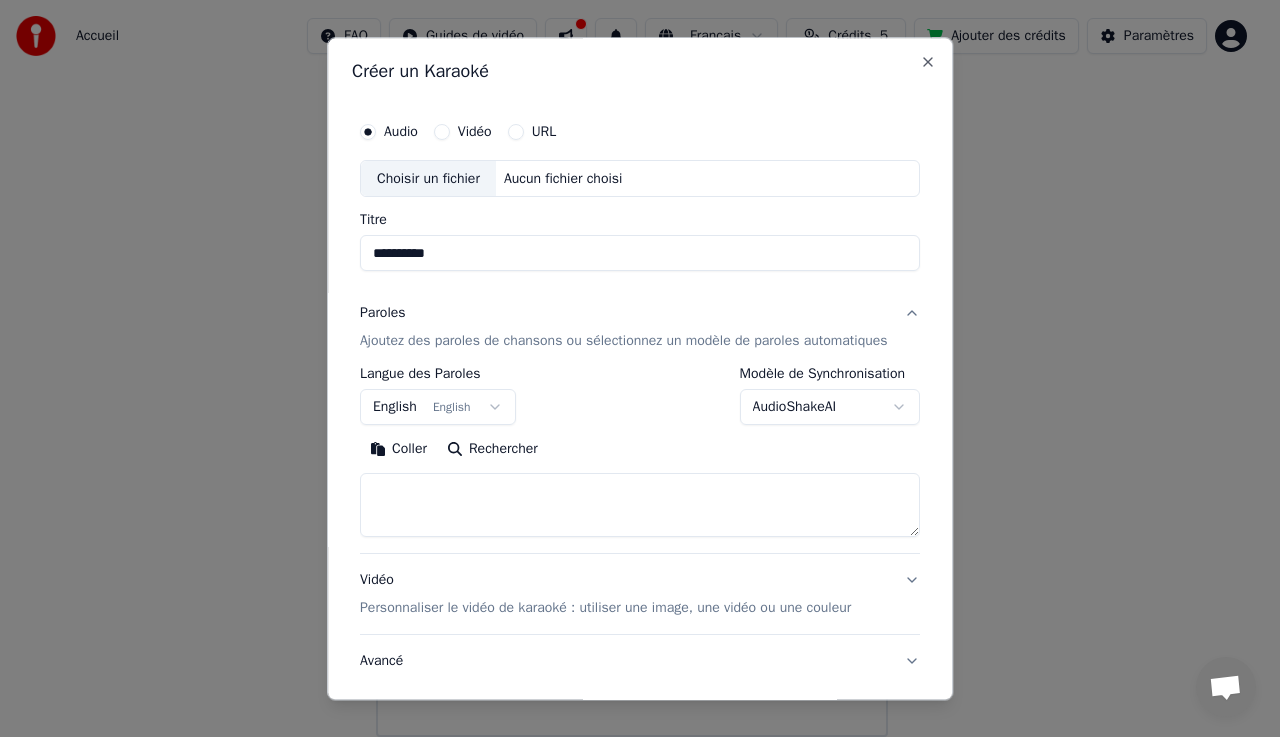 type on "**********" 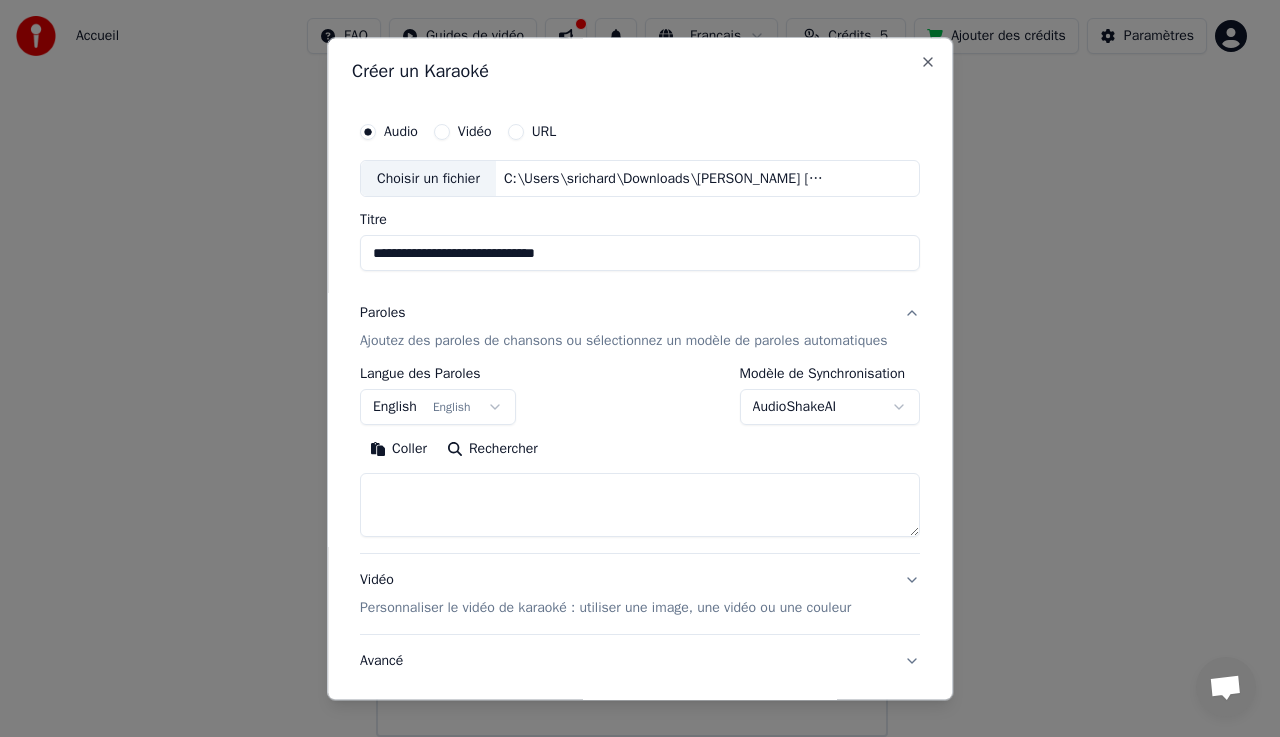 click on "**********" at bounding box center (631, 349) 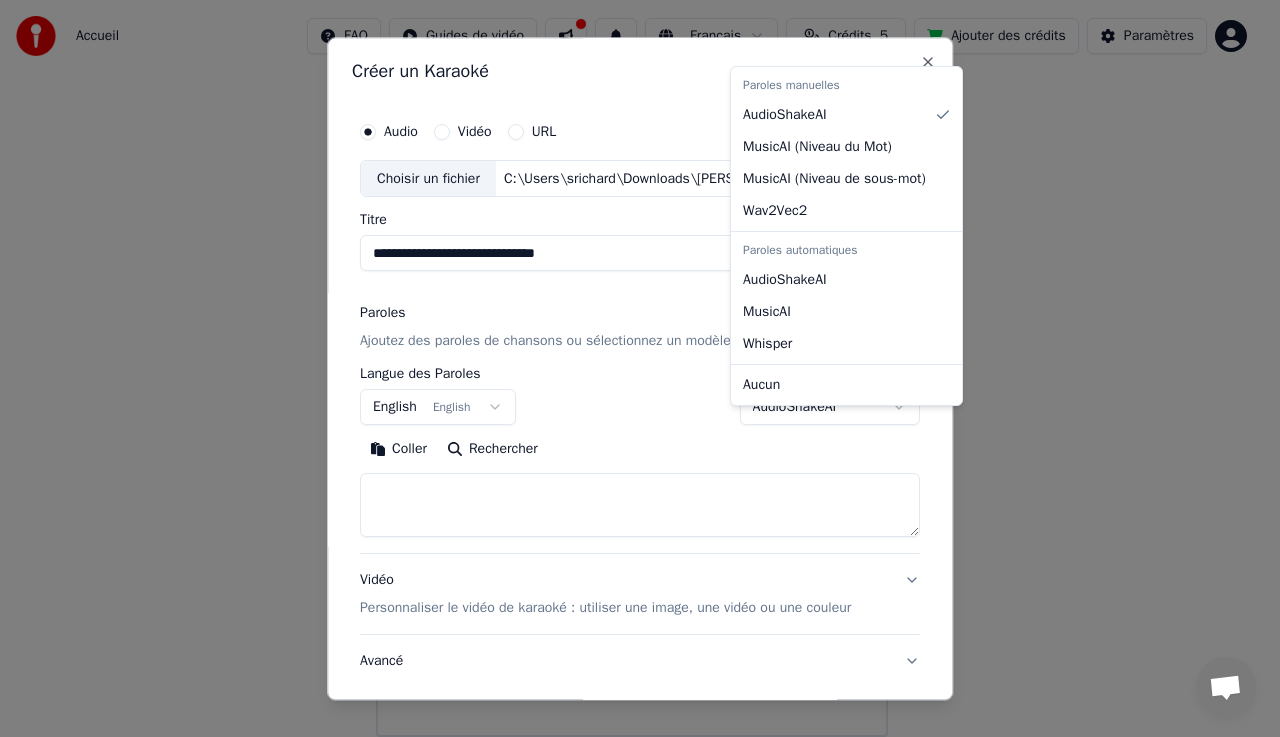 select on "**********" 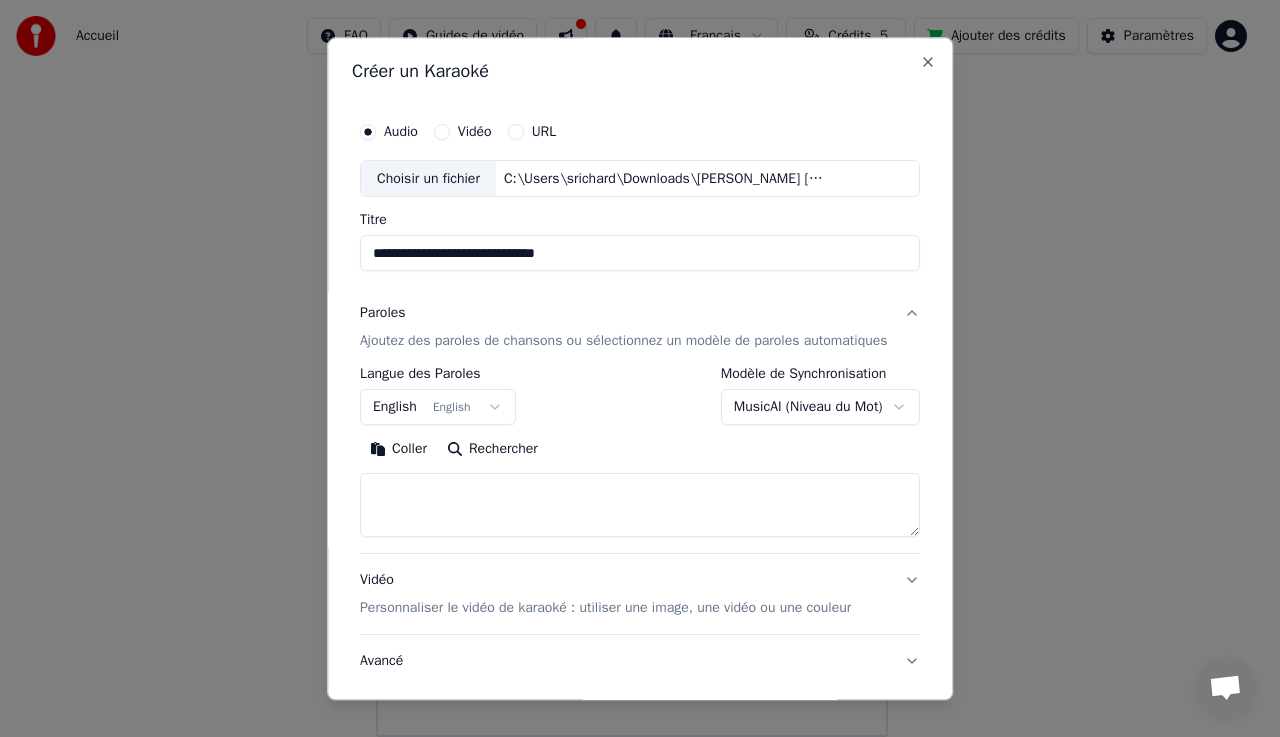click on "**********" at bounding box center [631, 349] 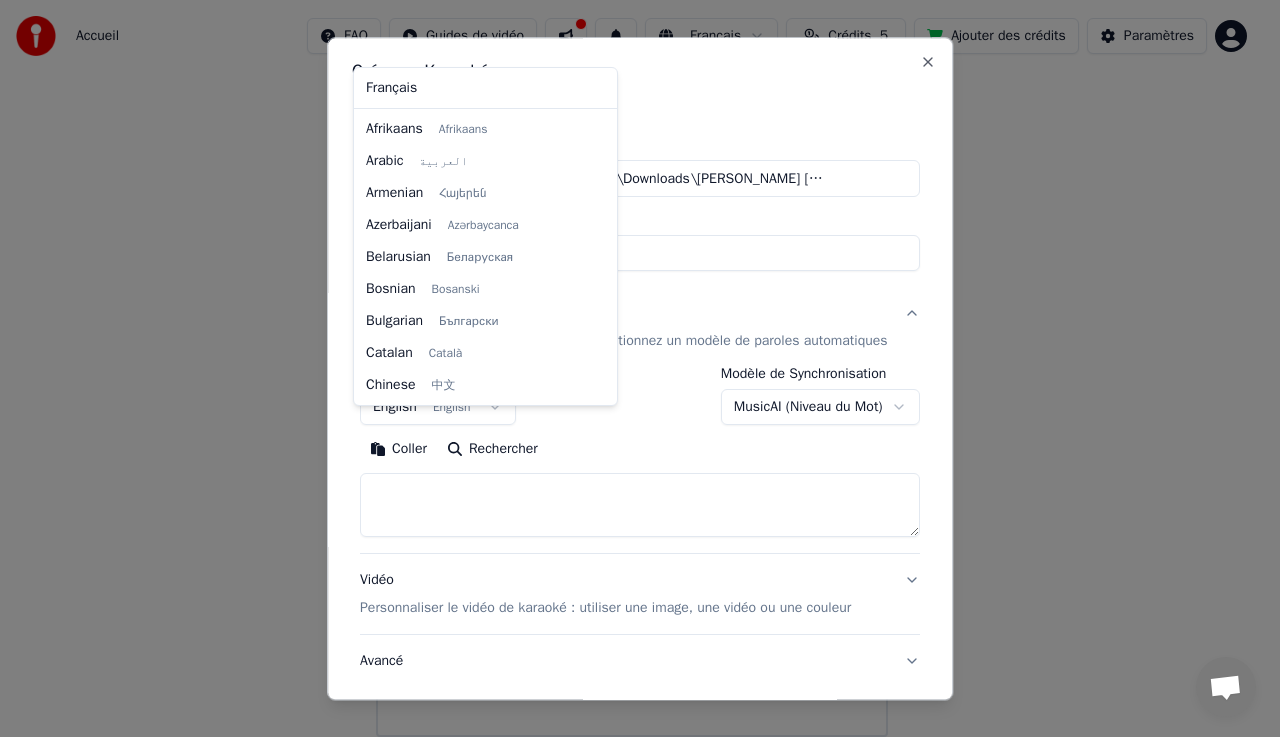 scroll, scrollTop: 160, scrollLeft: 0, axis: vertical 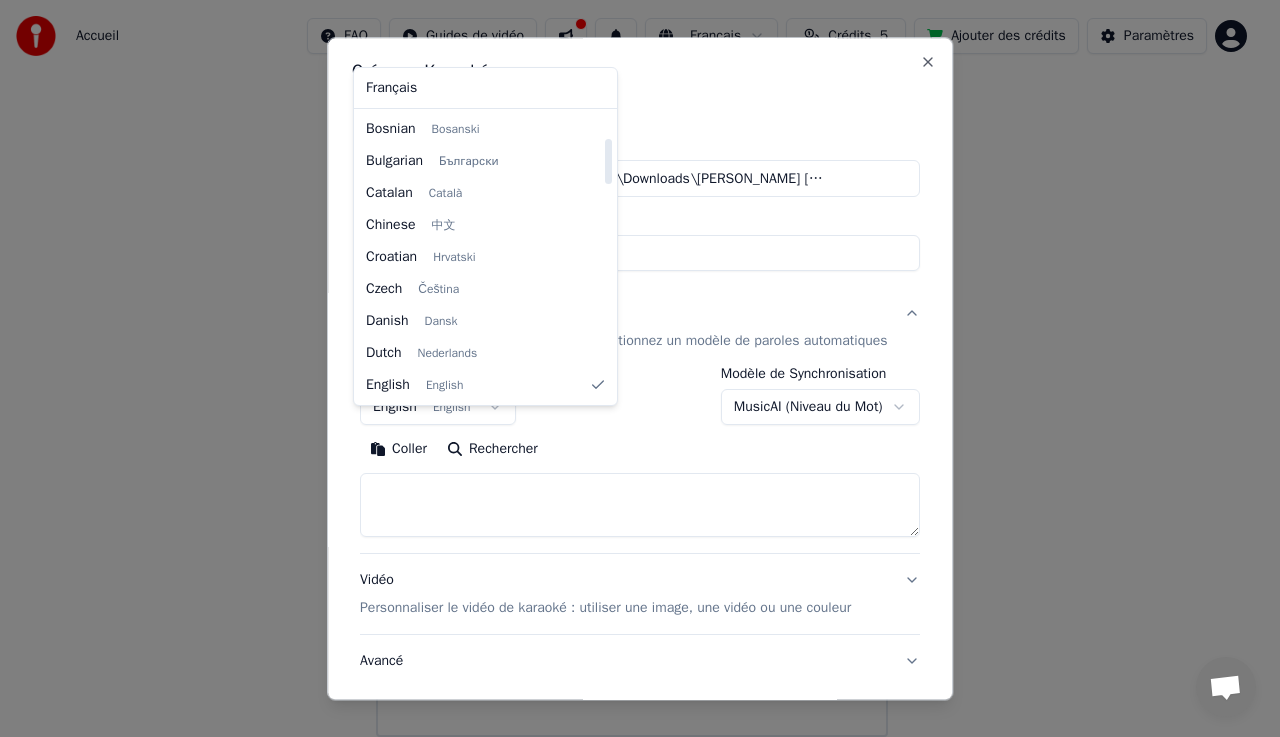 select on "**" 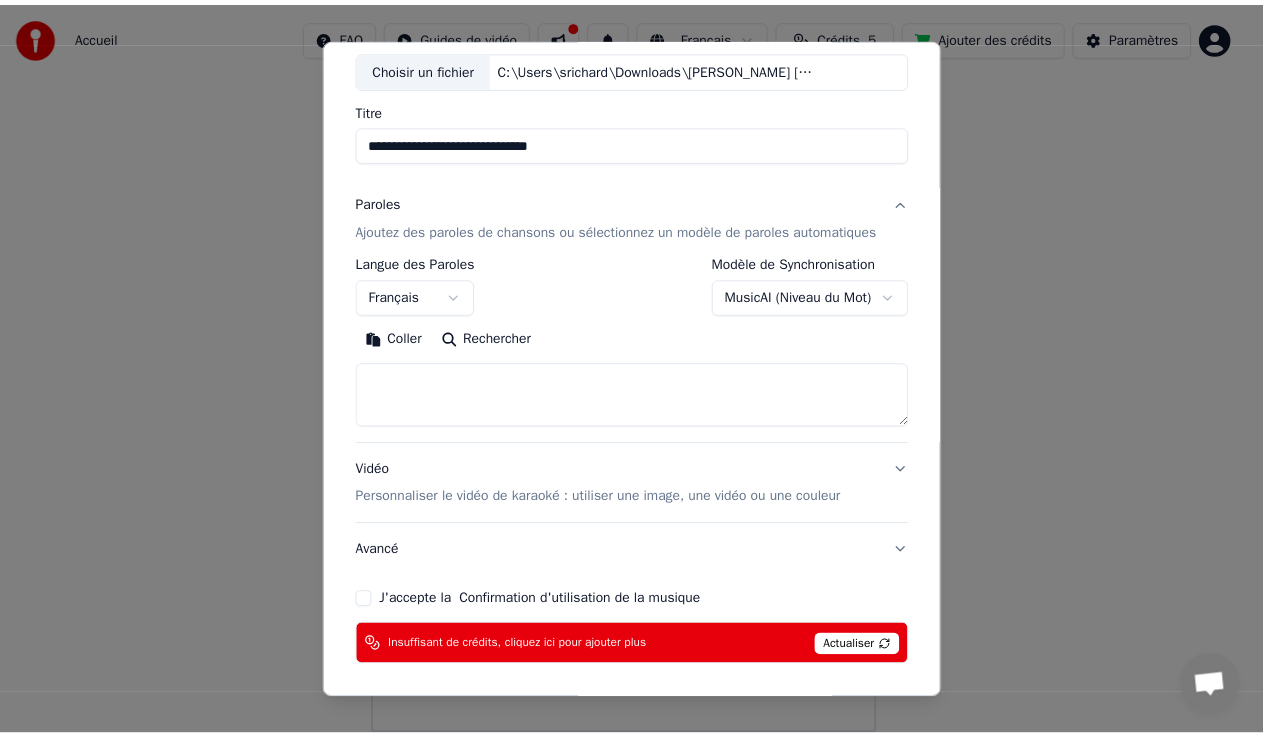 scroll, scrollTop: 185, scrollLeft: 0, axis: vertical 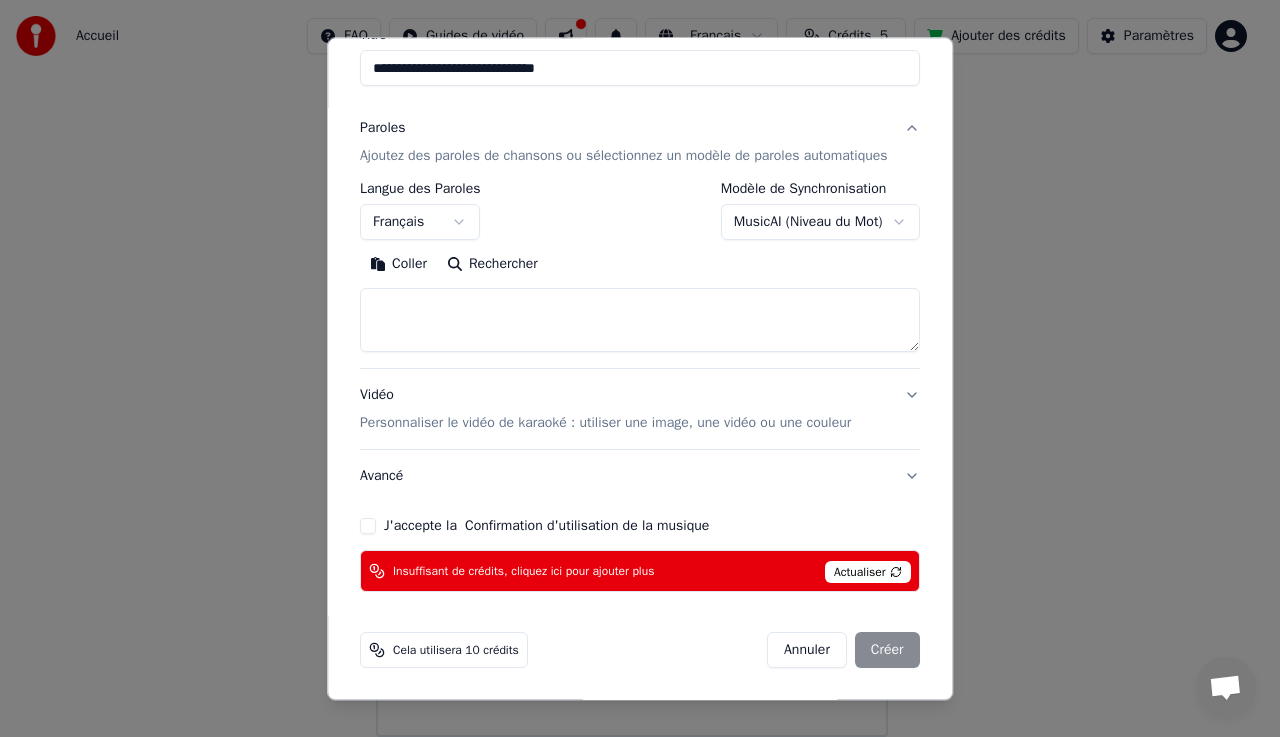 click on "Annuler" at bounding box center [807, 651] 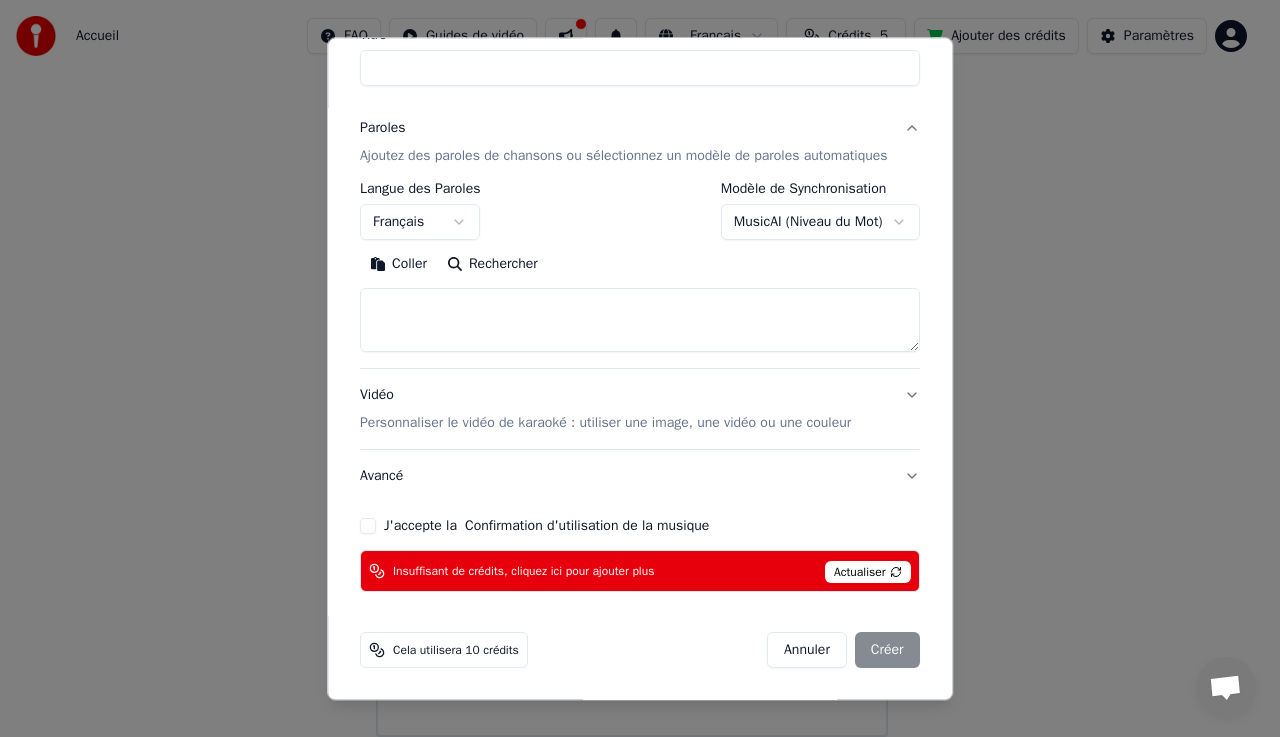 scroll, scrollTop: 149, scrollLeft: 0, axis: vertical 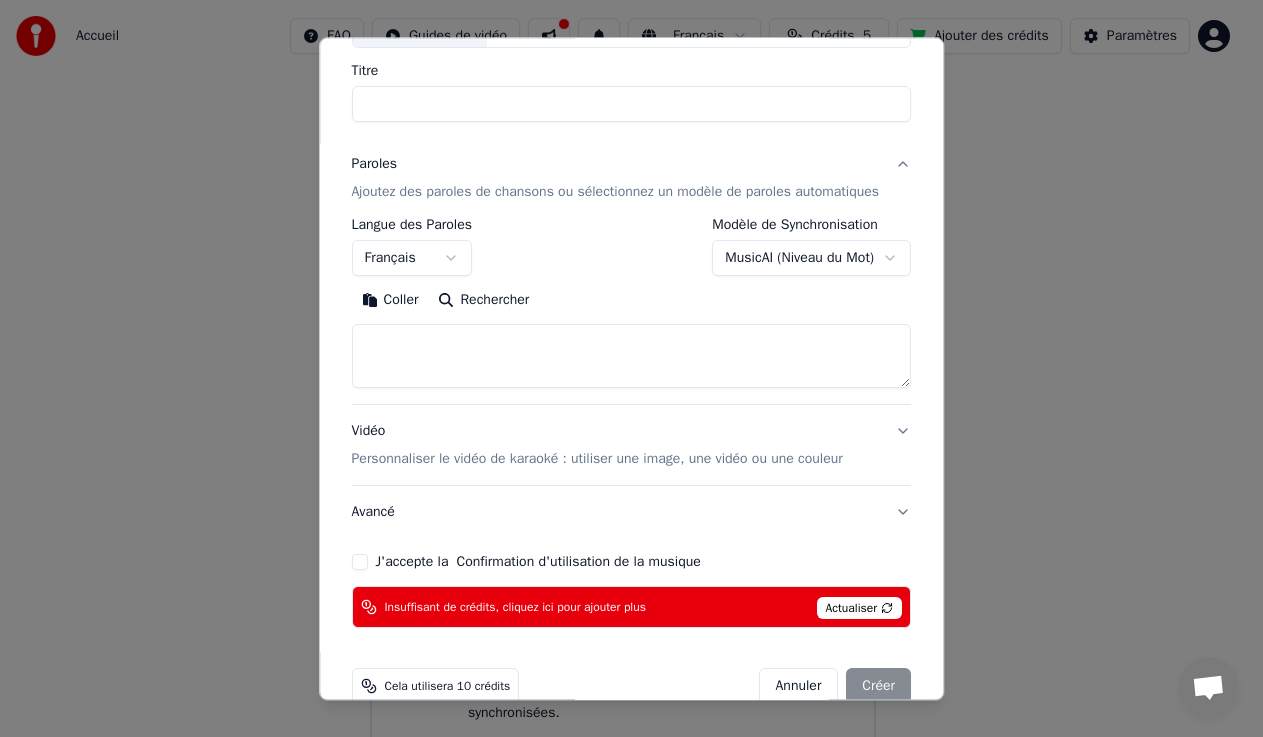 select 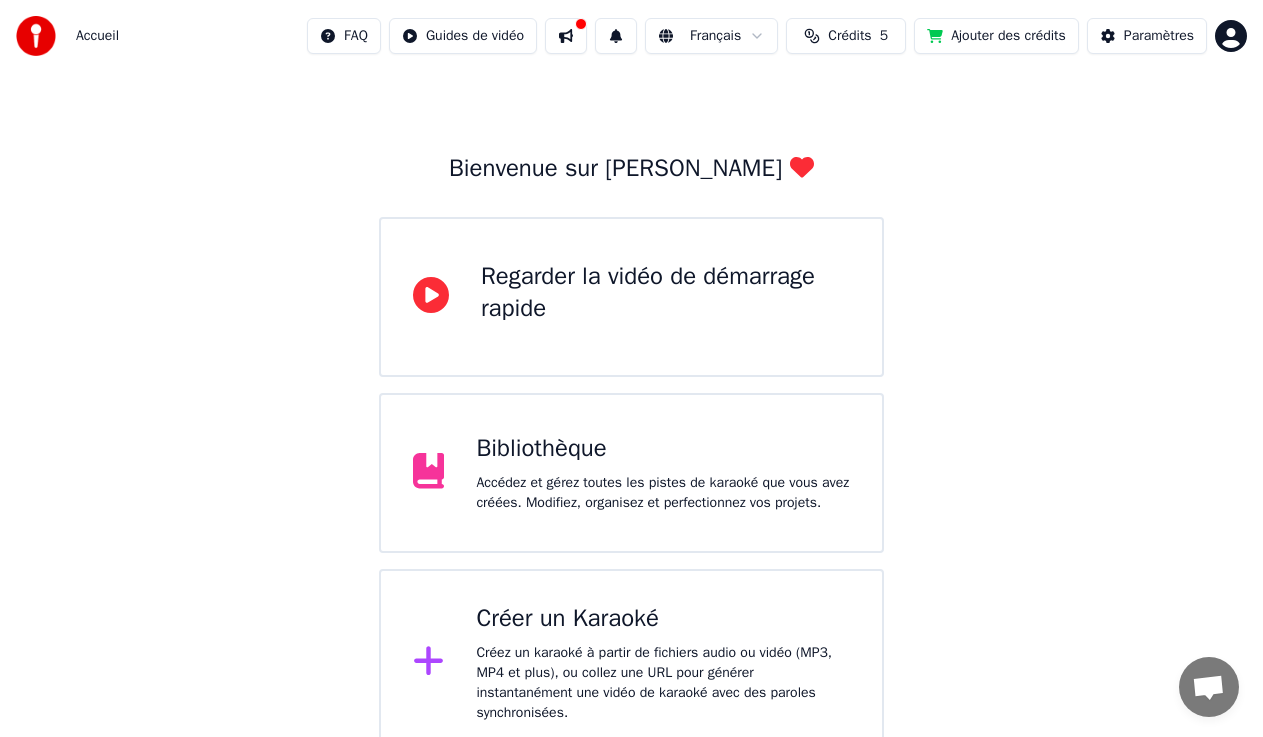 click on "Créer un Karaoké" at bounding box center (663, 619) 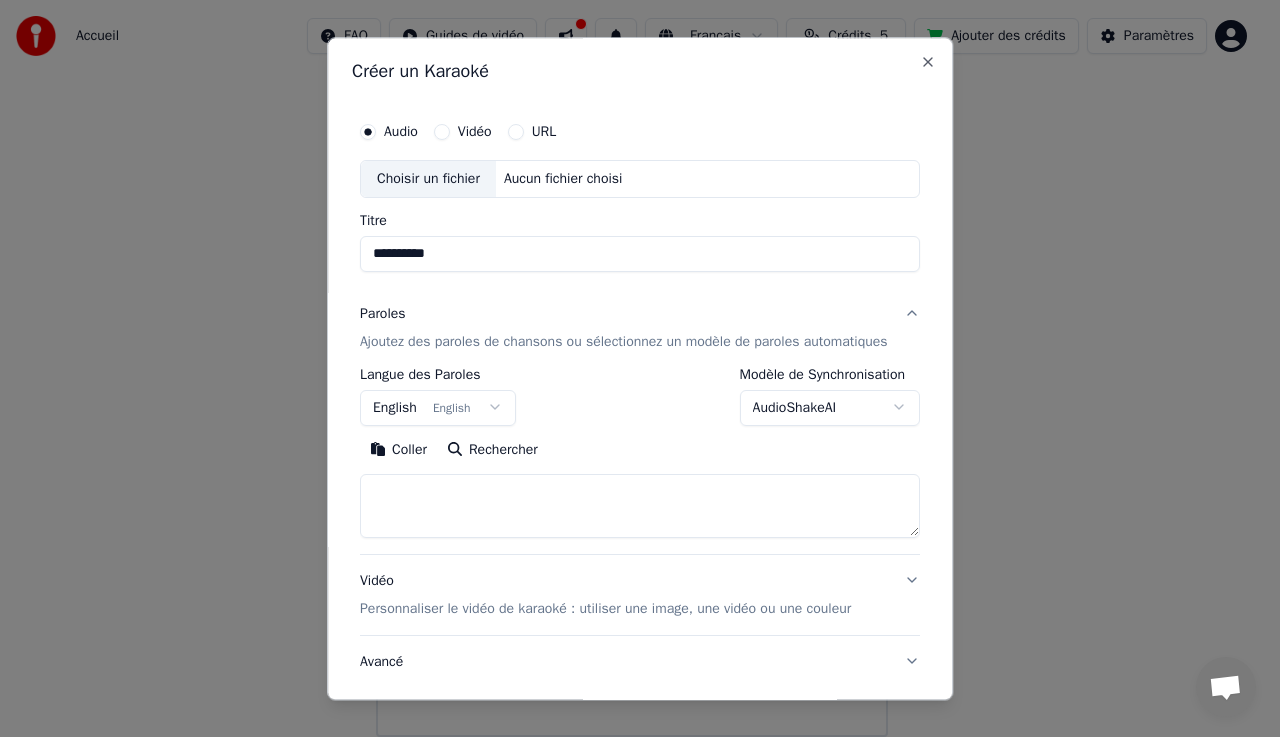 click on "Choisir un fichier" at bounding box center [428, 179] 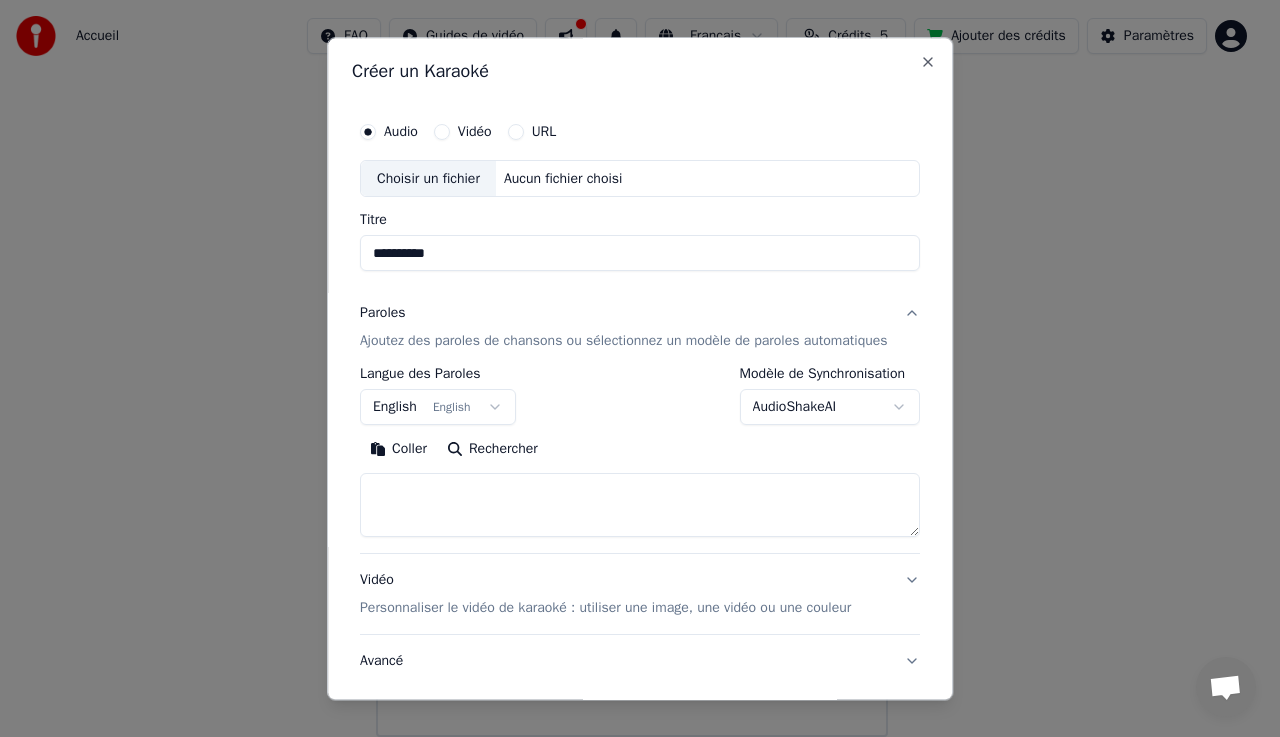 type on "**********" 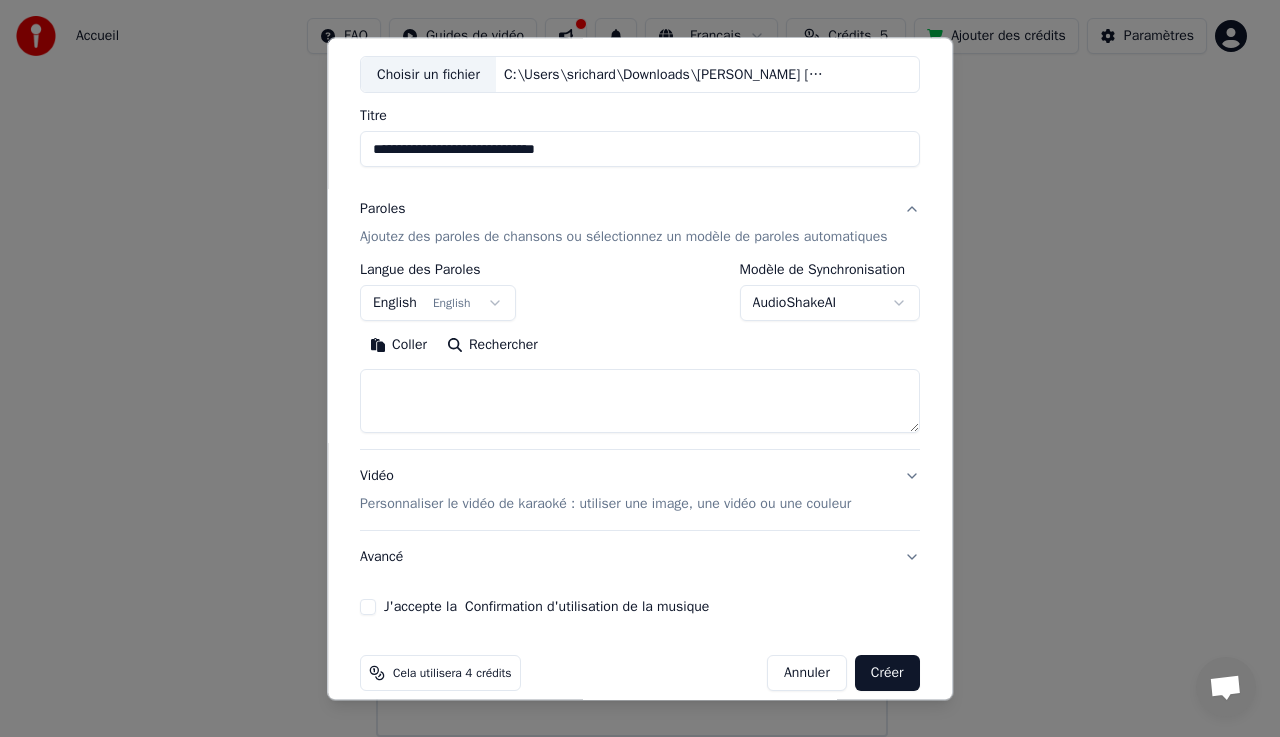 scroll, scrollTop: 115, scrollLeft: 0, axis: vertical 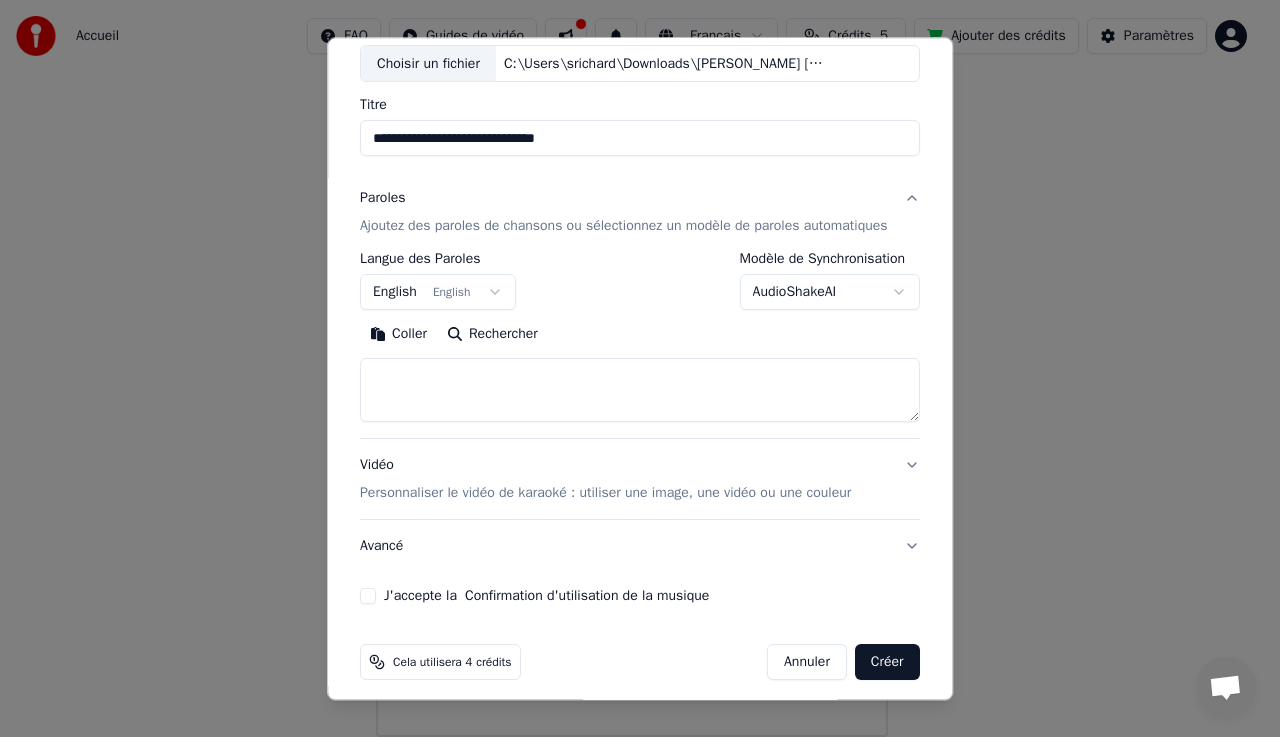 click on "**********" at bounding box center [631, 349] 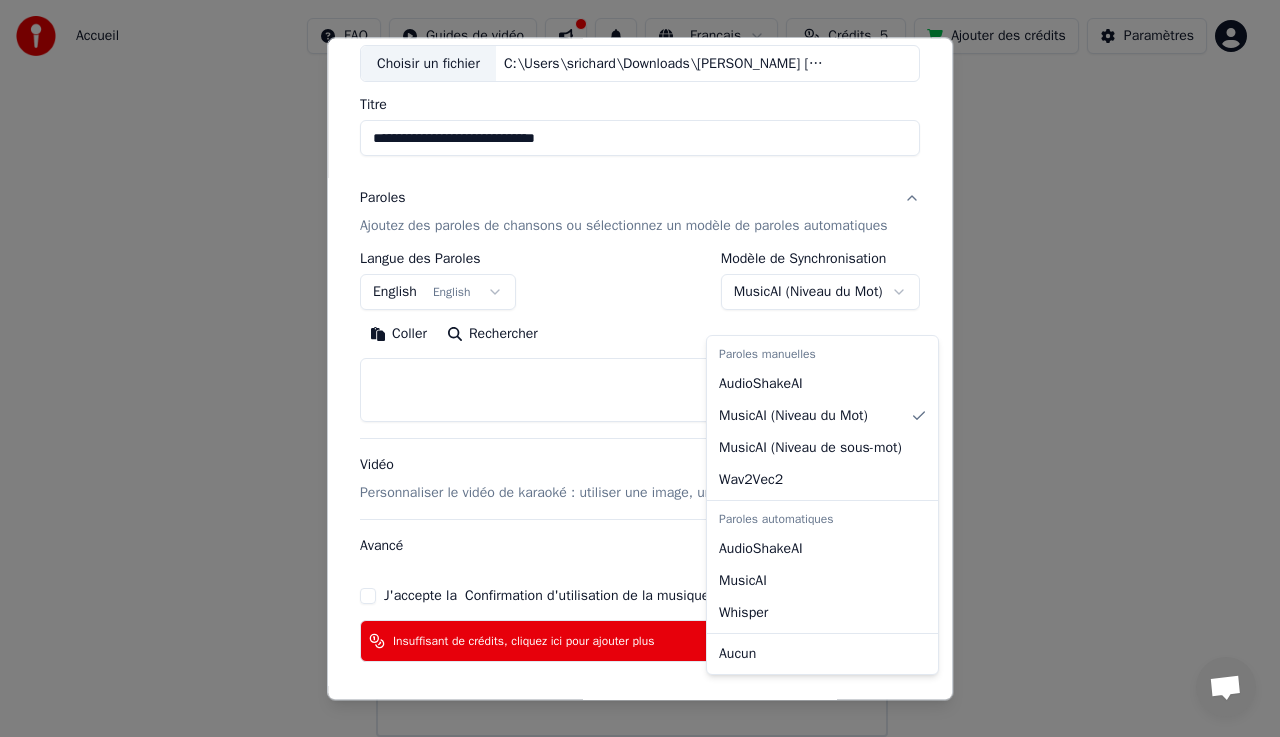 click on "**********" at bounding box center (631, 349) 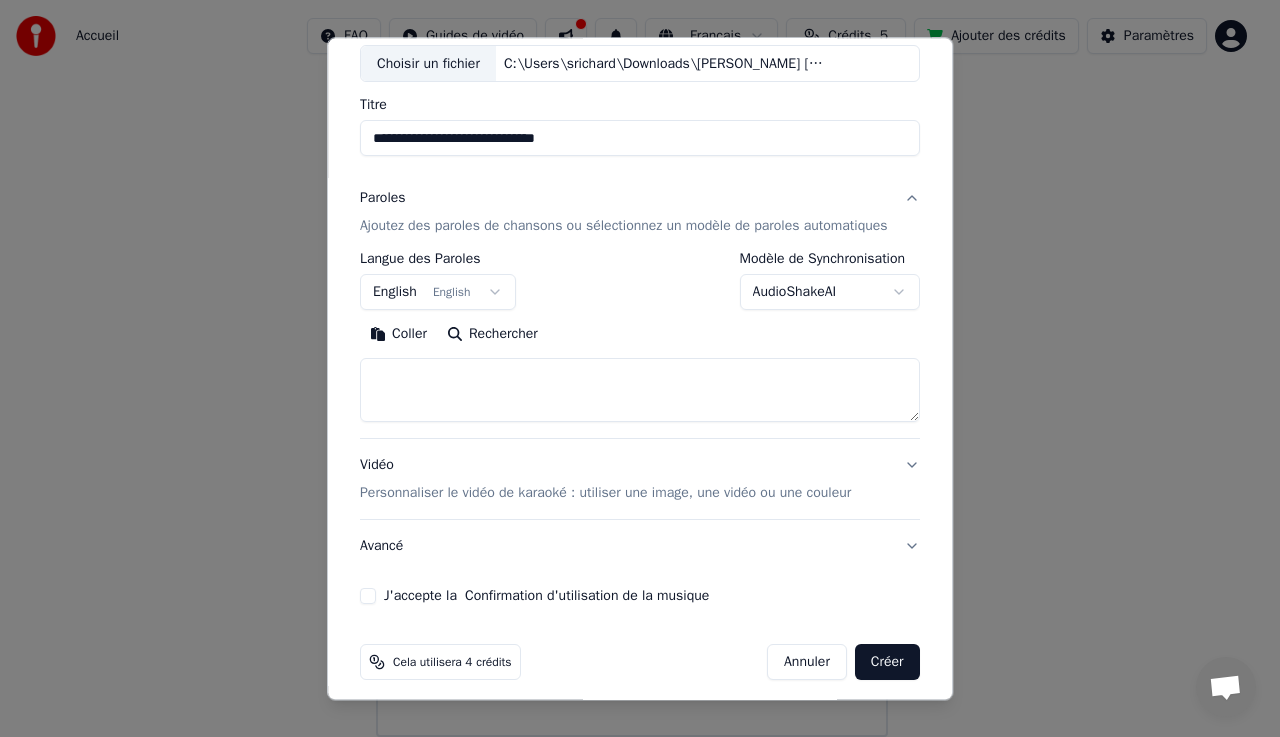 click on "**********" at bounding box center (631, 349) 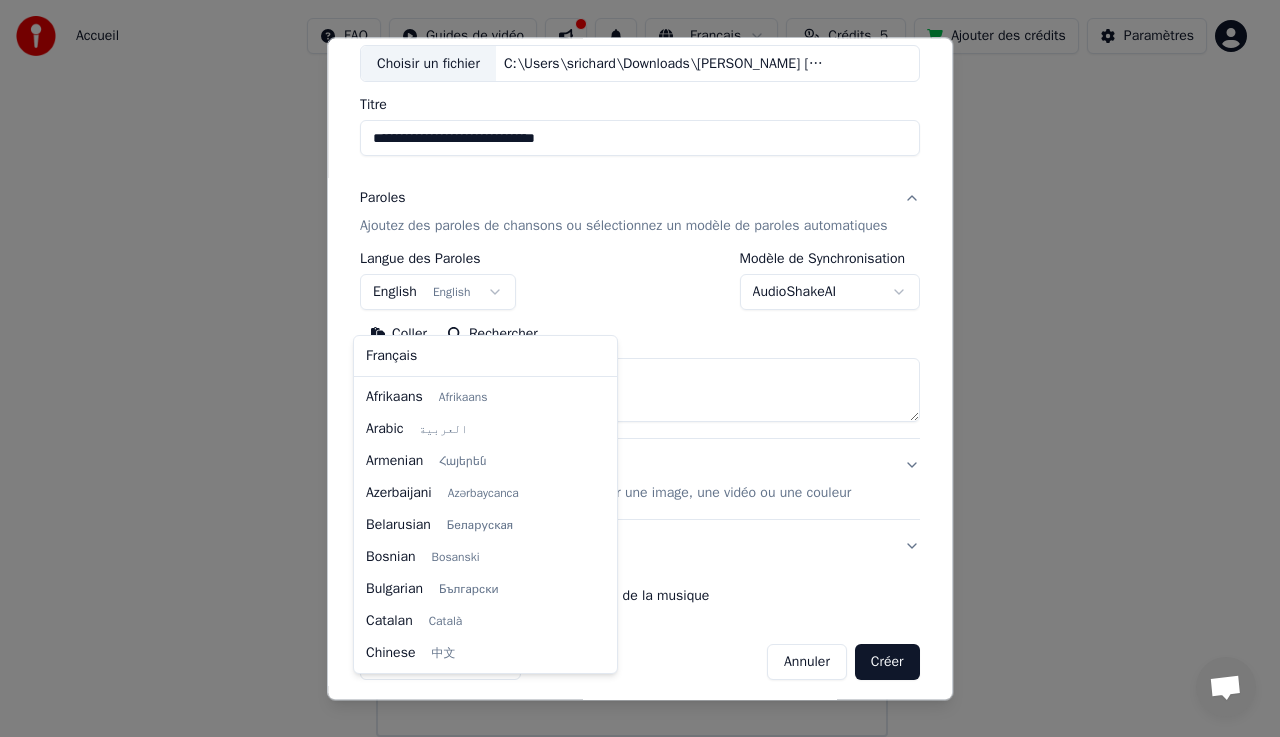 scroll, scrollTop: 160, scrollLeft: 0, axis: vertical 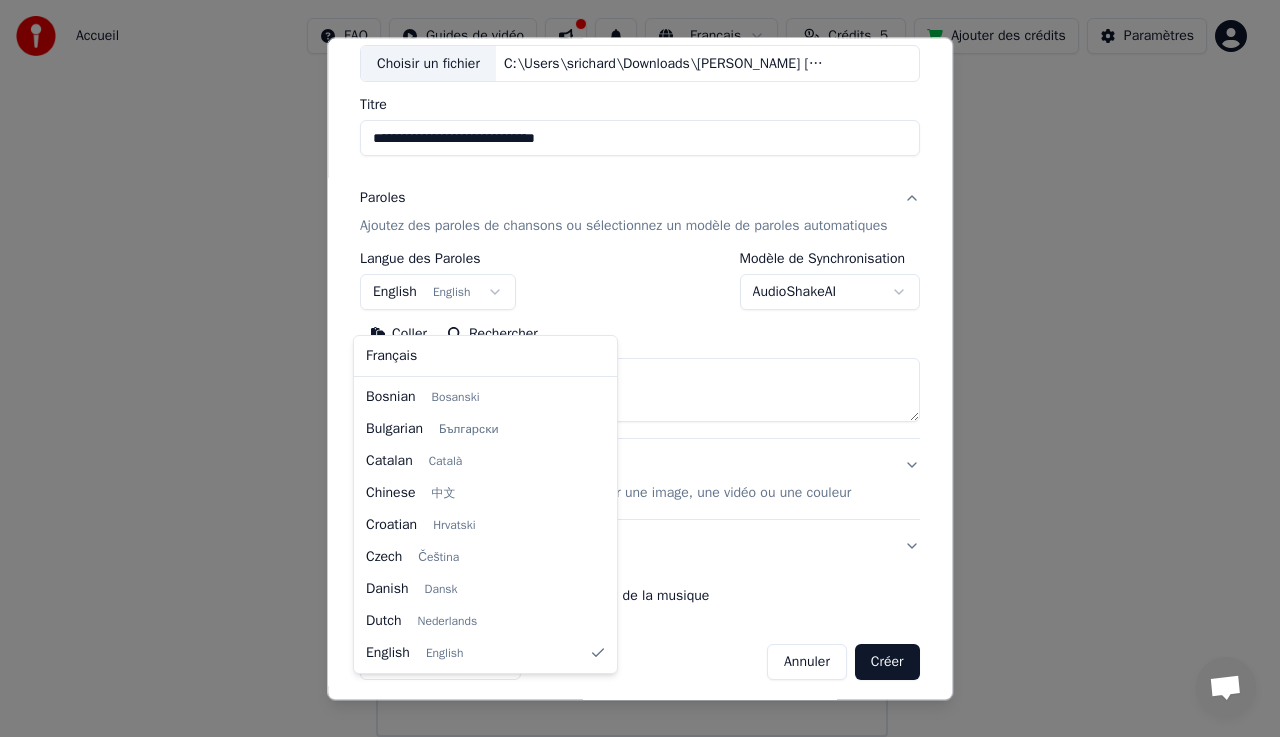 select on "**" 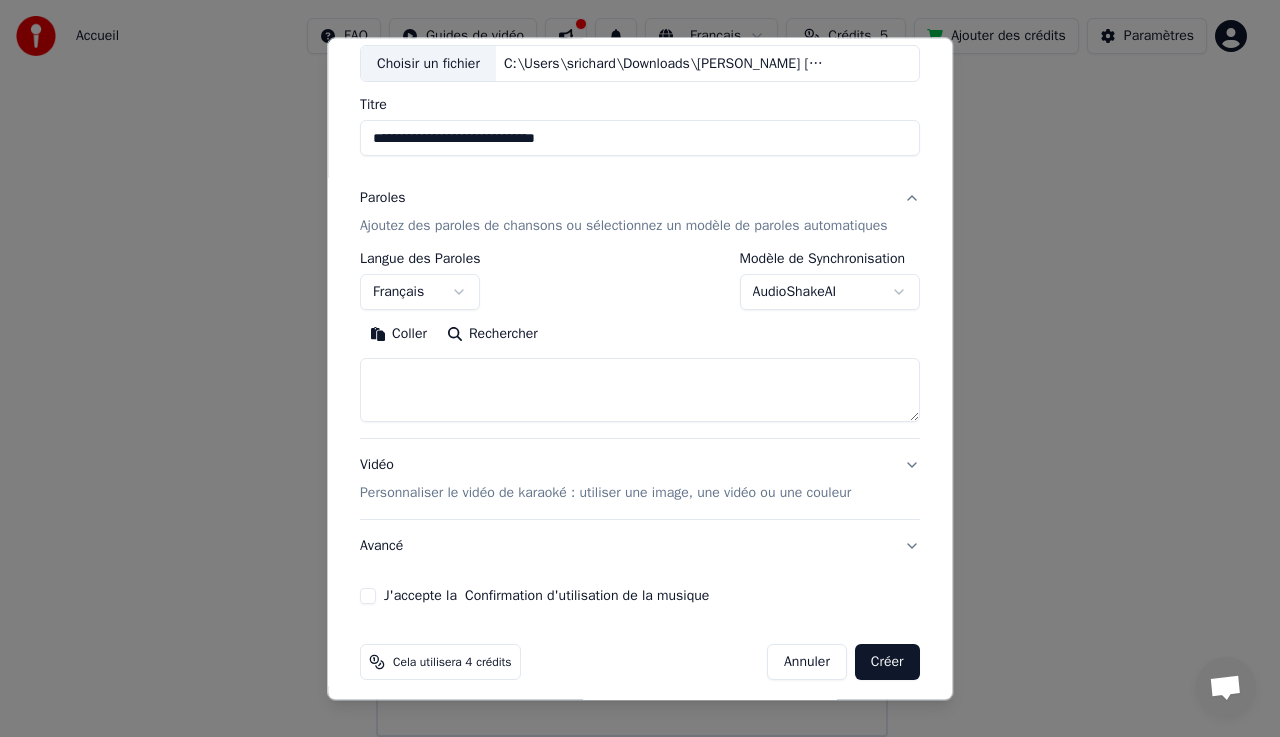 click at bounding box center (640, 391) 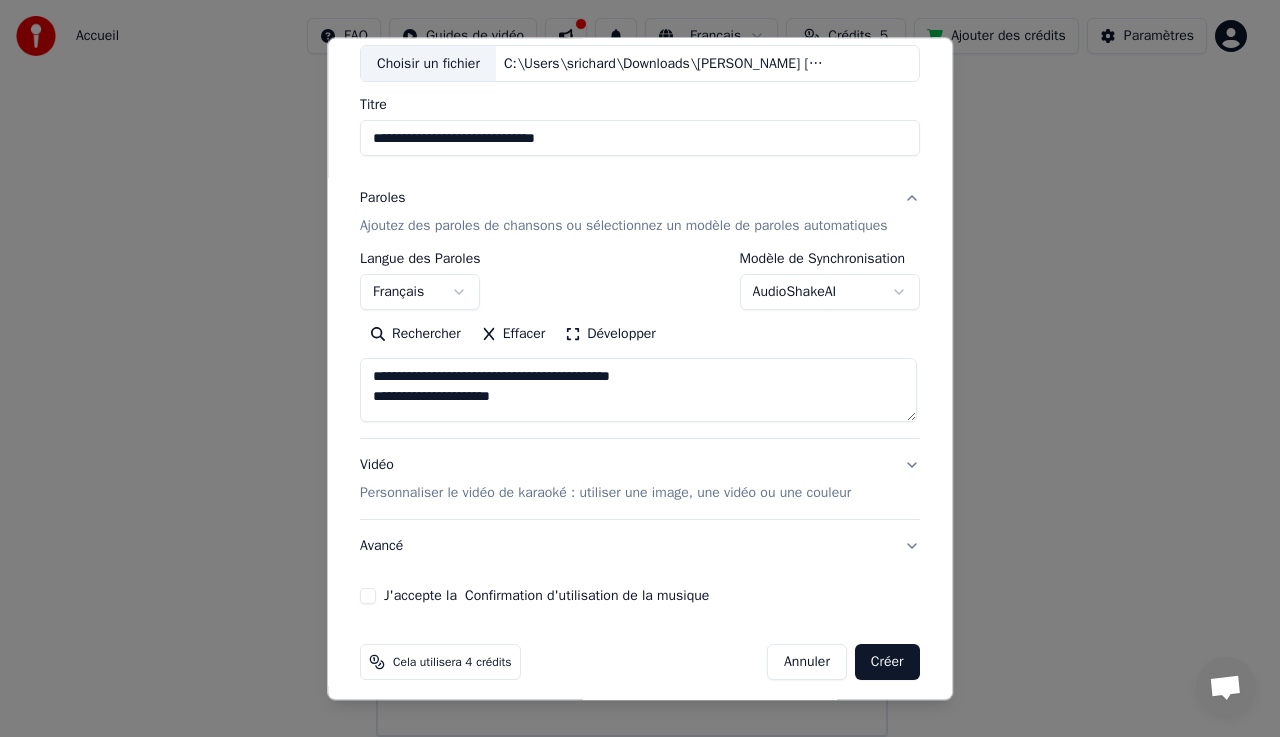 scroll, scrollTop: 5, scrollLeft: 0, axis: vertical 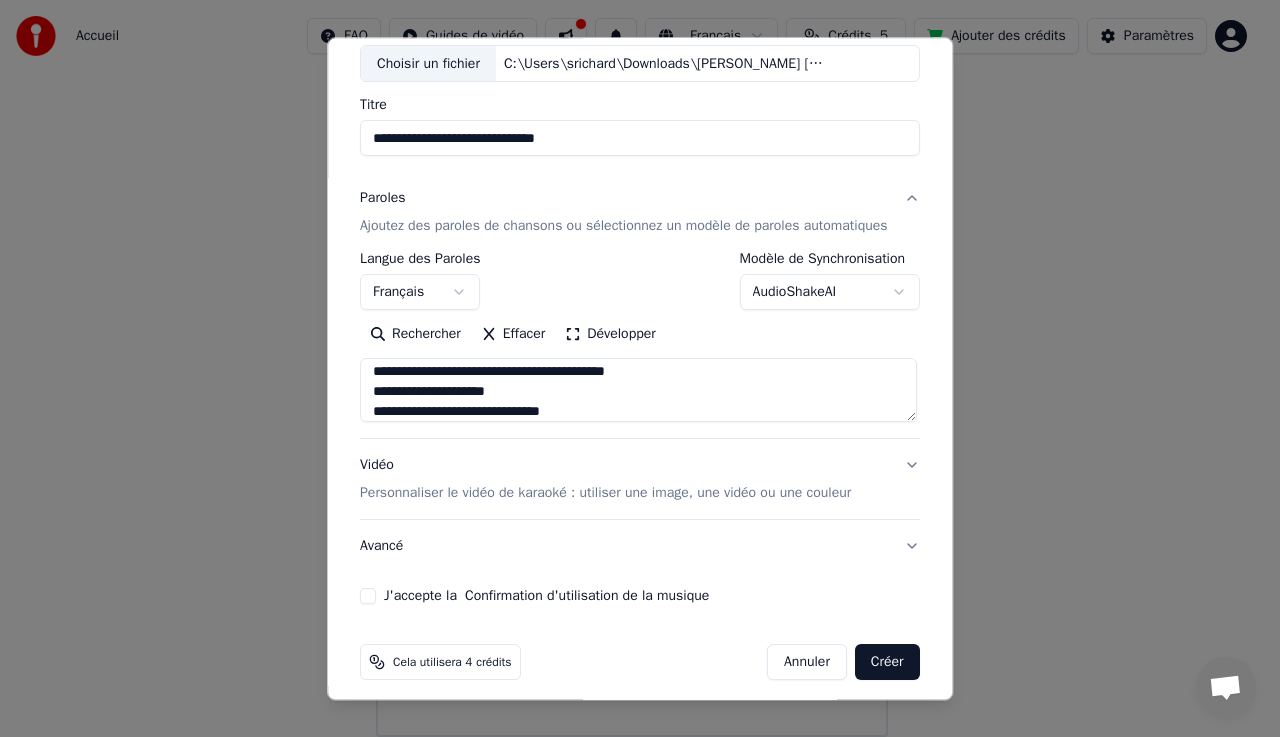 click on "**********" at bounding box center (638, 391) 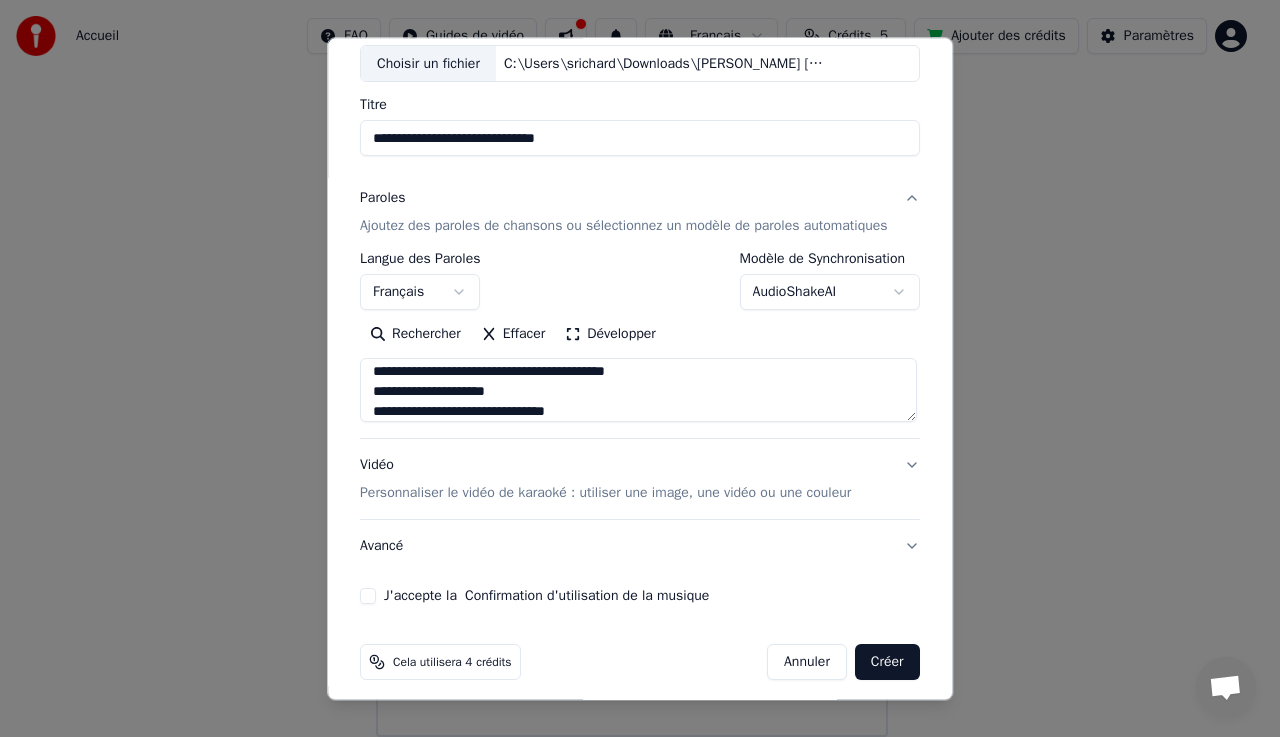 click on "**********" at bounding box center (638, 391) 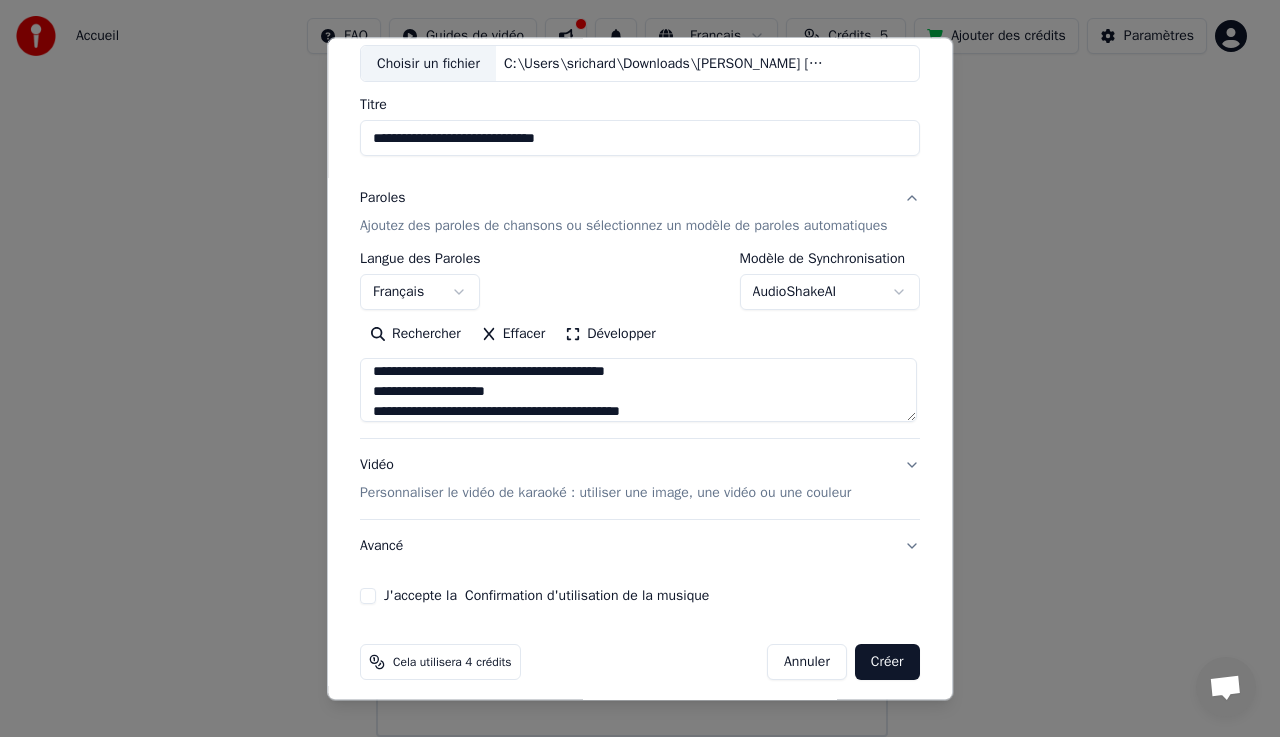 scroll, scrollTop: 505, scrollLeft: 0, axis: vertical 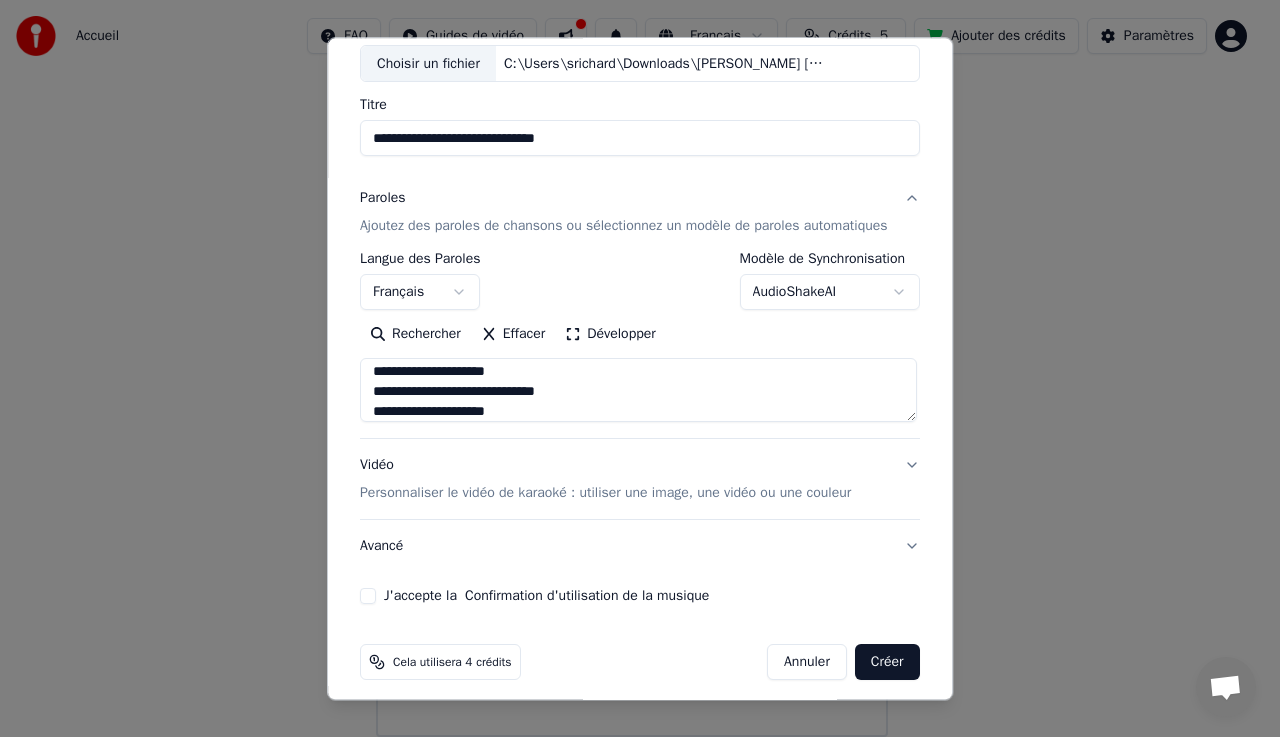 click at bounding box center (638, 391) 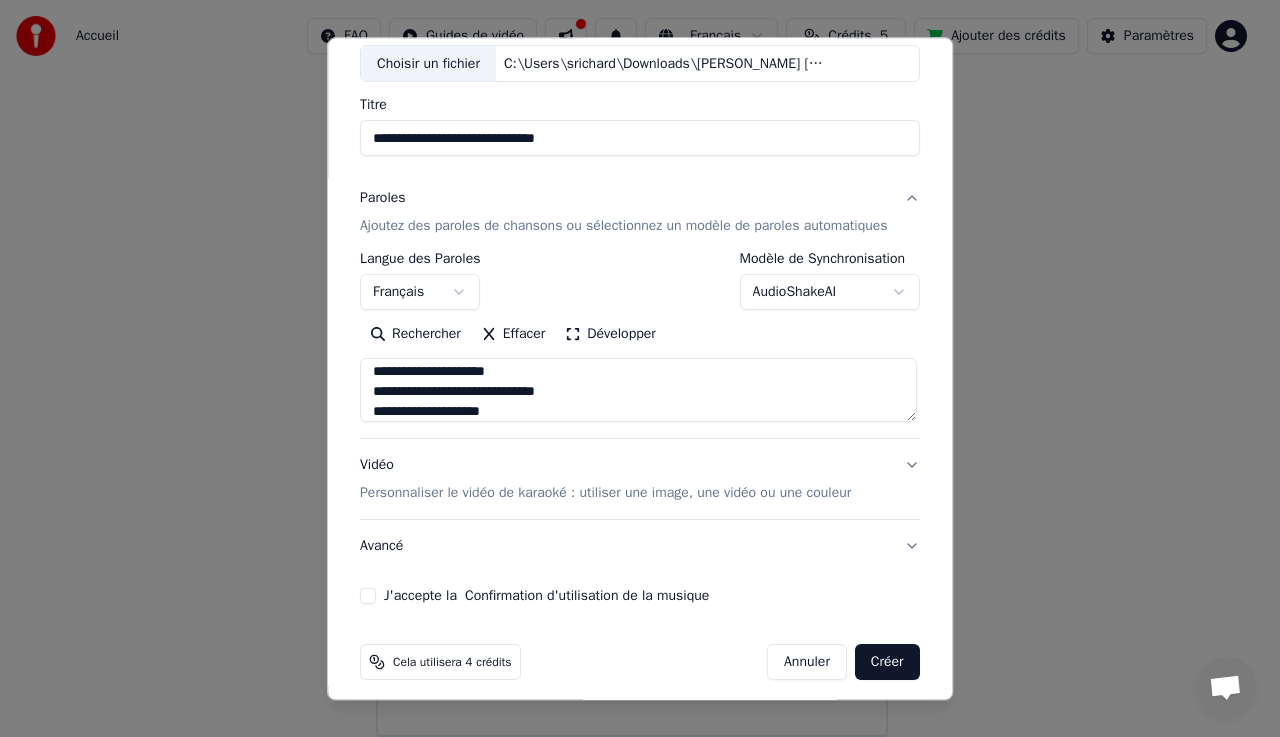 click at bounding box center [638, 391] 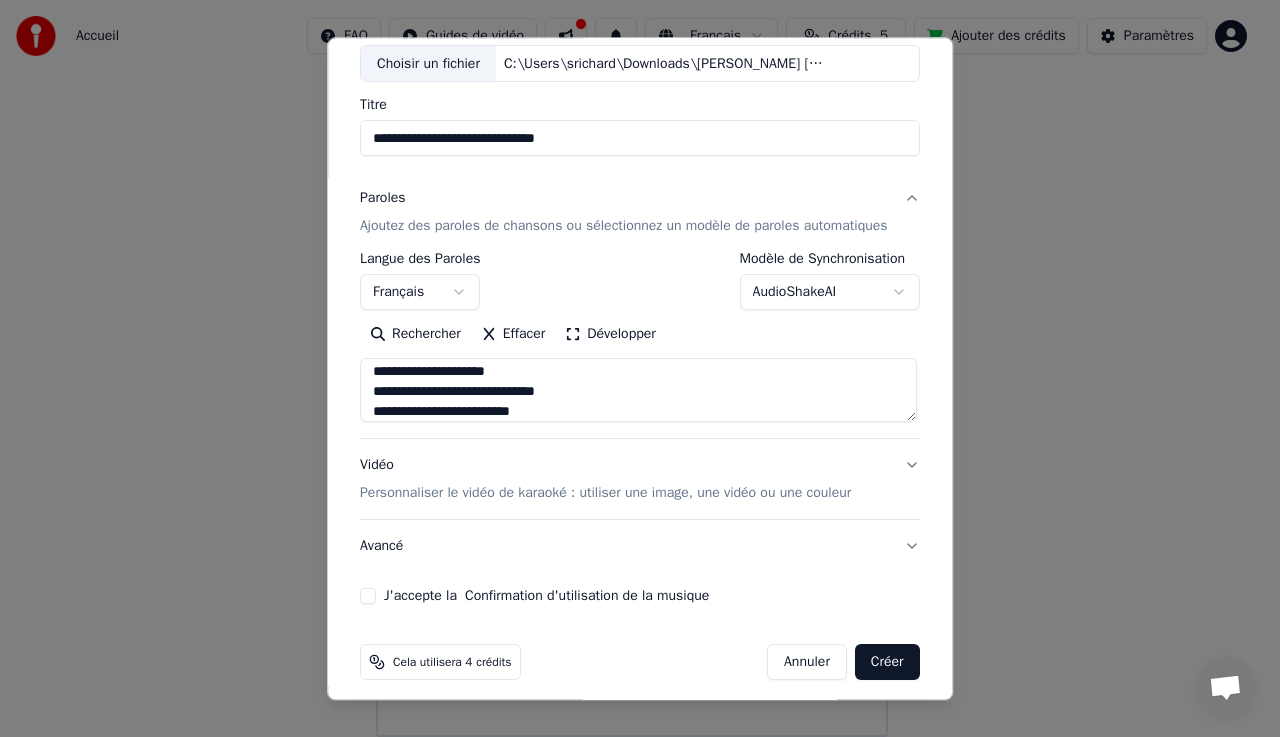 type on "**********" 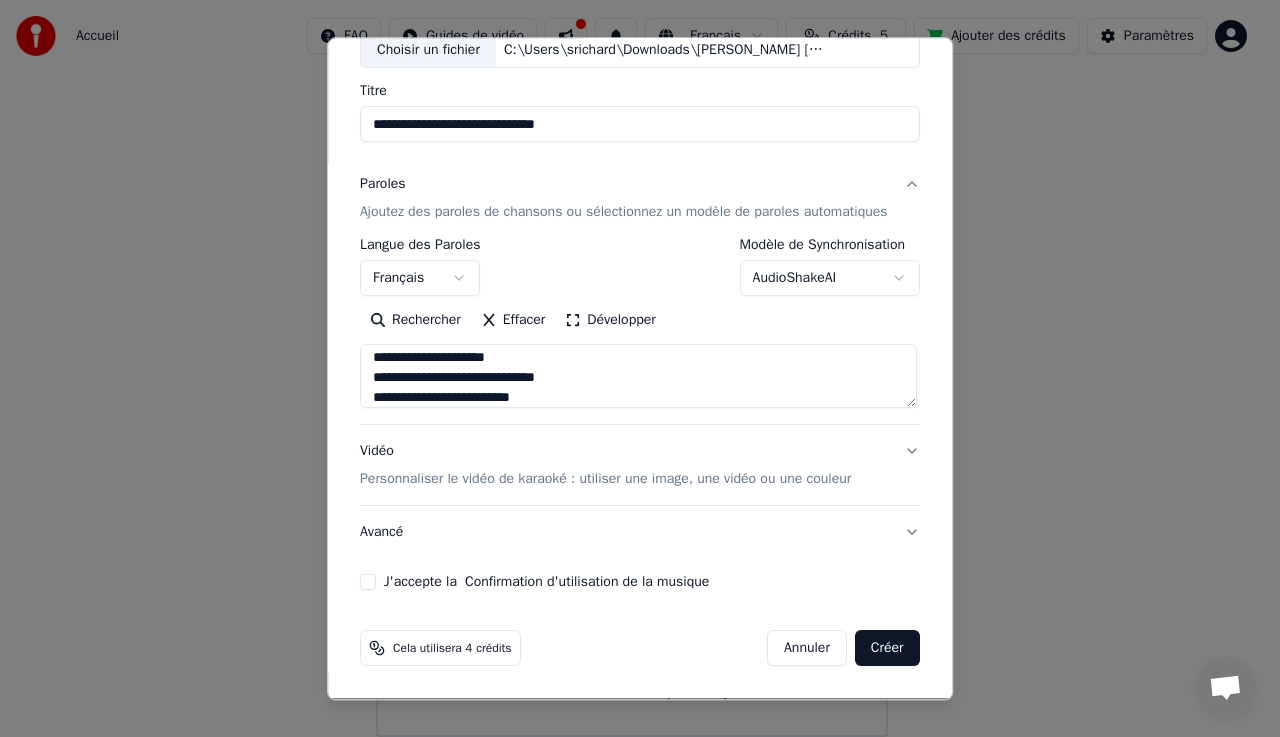 click on "J'accepte la   Confirmation d'utilisation de la musique" at bounding box center [368, 583] 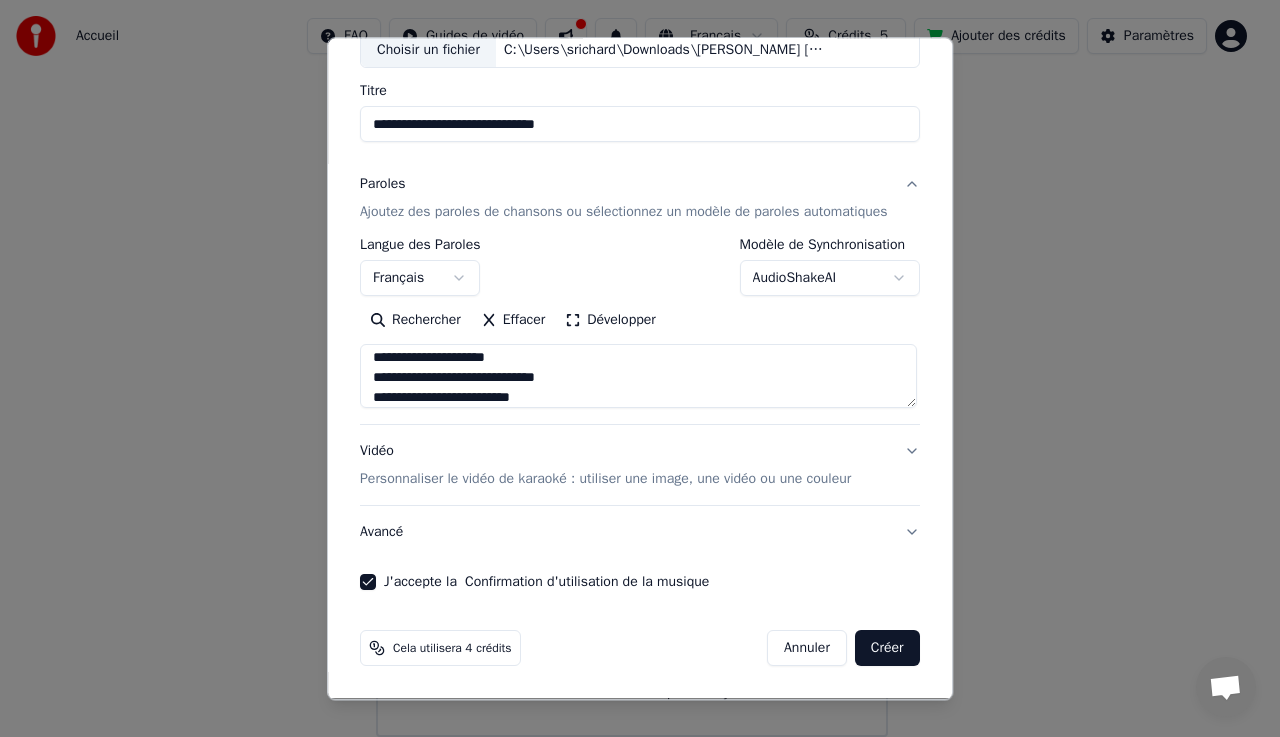 click on "Créer" at bounding box center [887, 649] 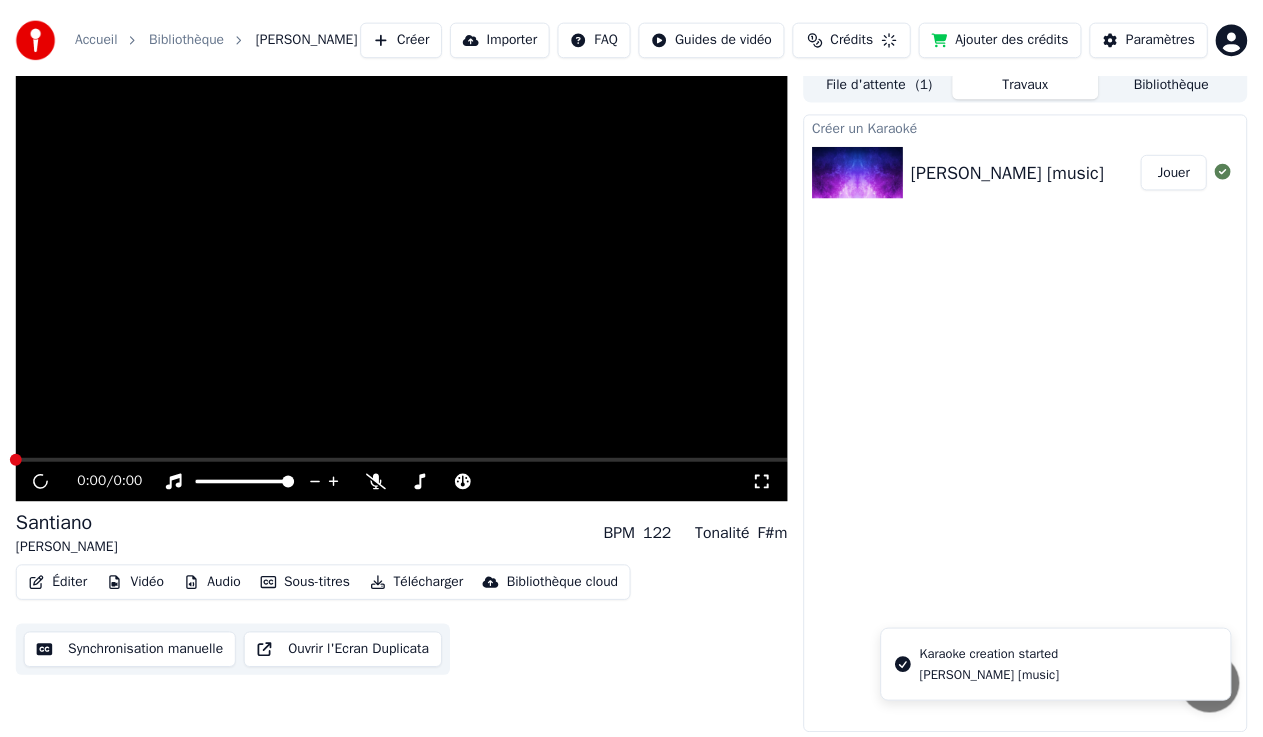 scroll, scrollTop: 19, scrollLeft: 0, axis: vertical 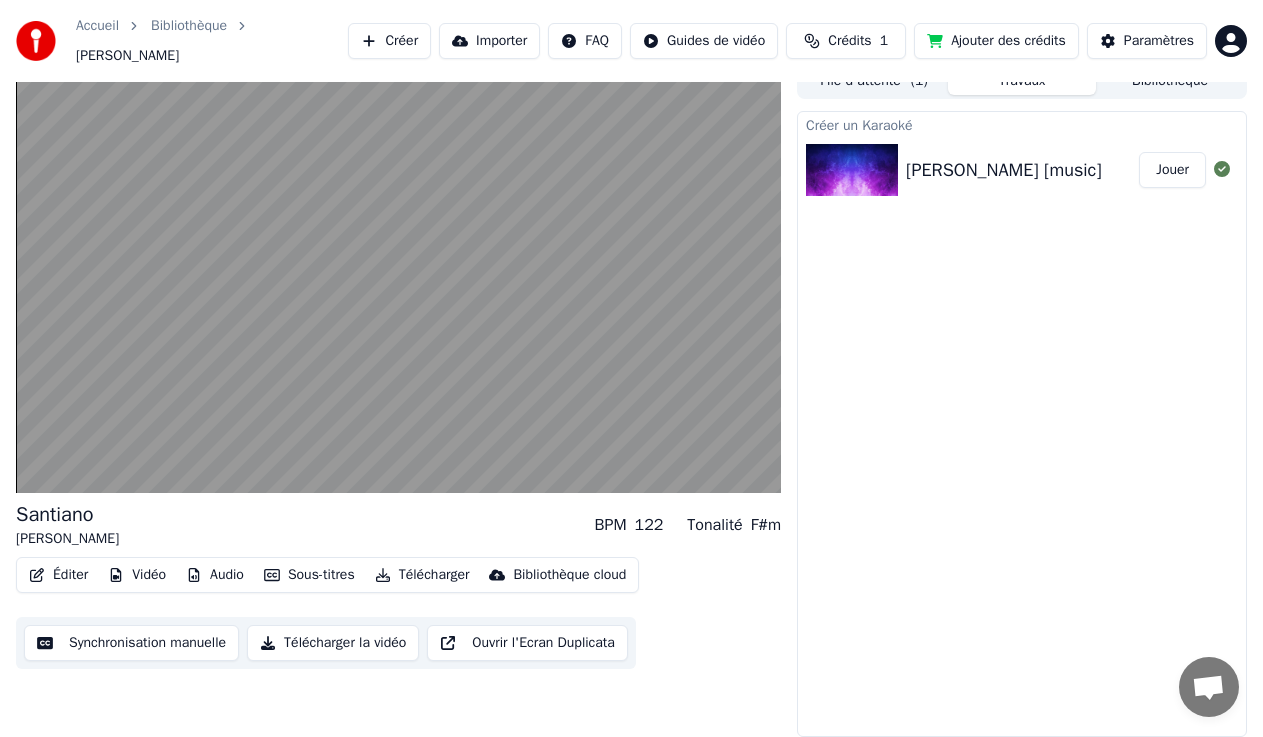 click on "Télécharger la vidéo" at bounding box center [333, 643] 